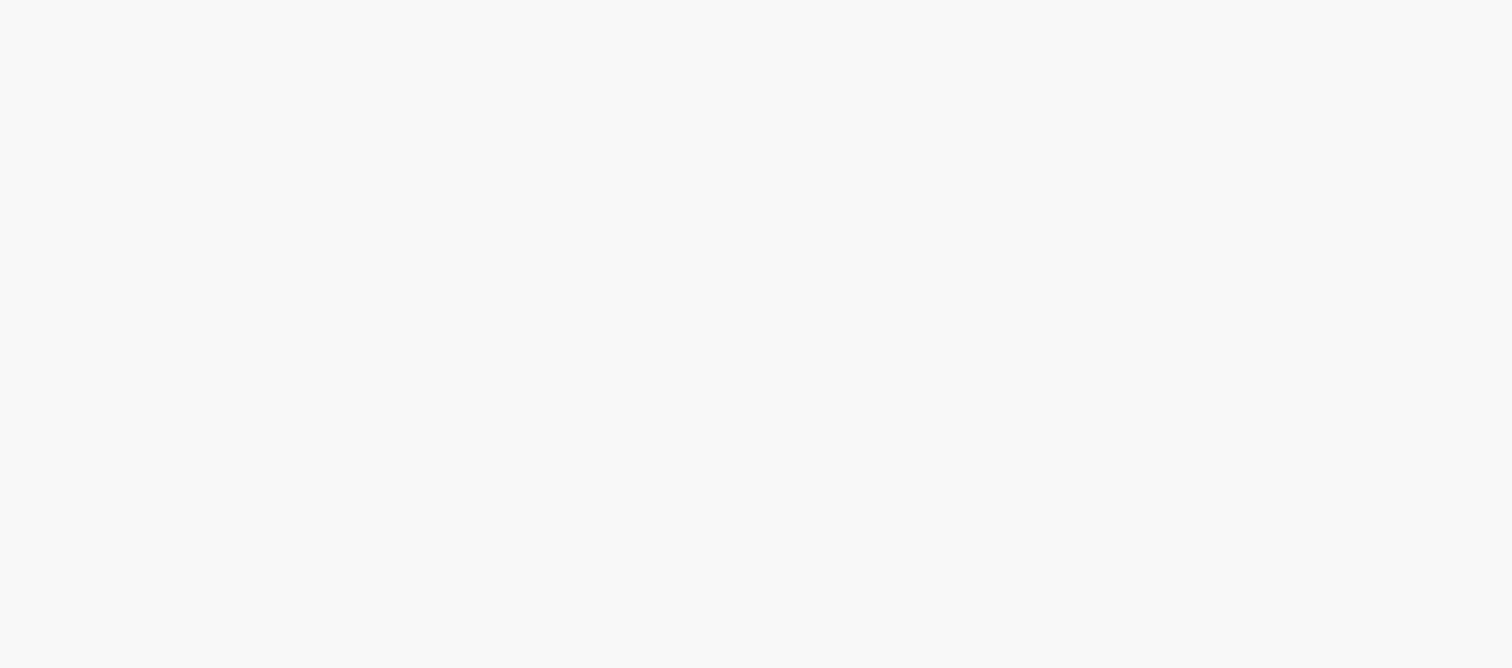 scroll, scrollTop: 0, scrollLeft: 0, axis: both 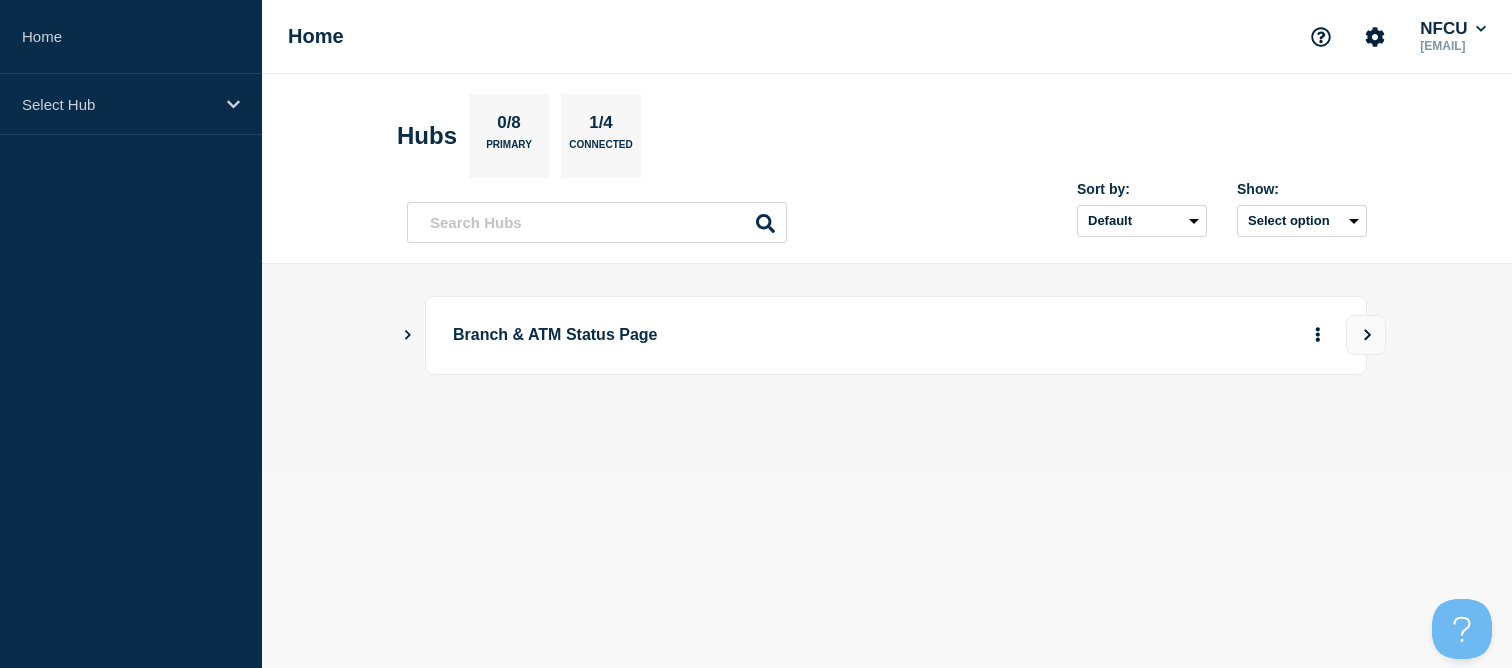 click 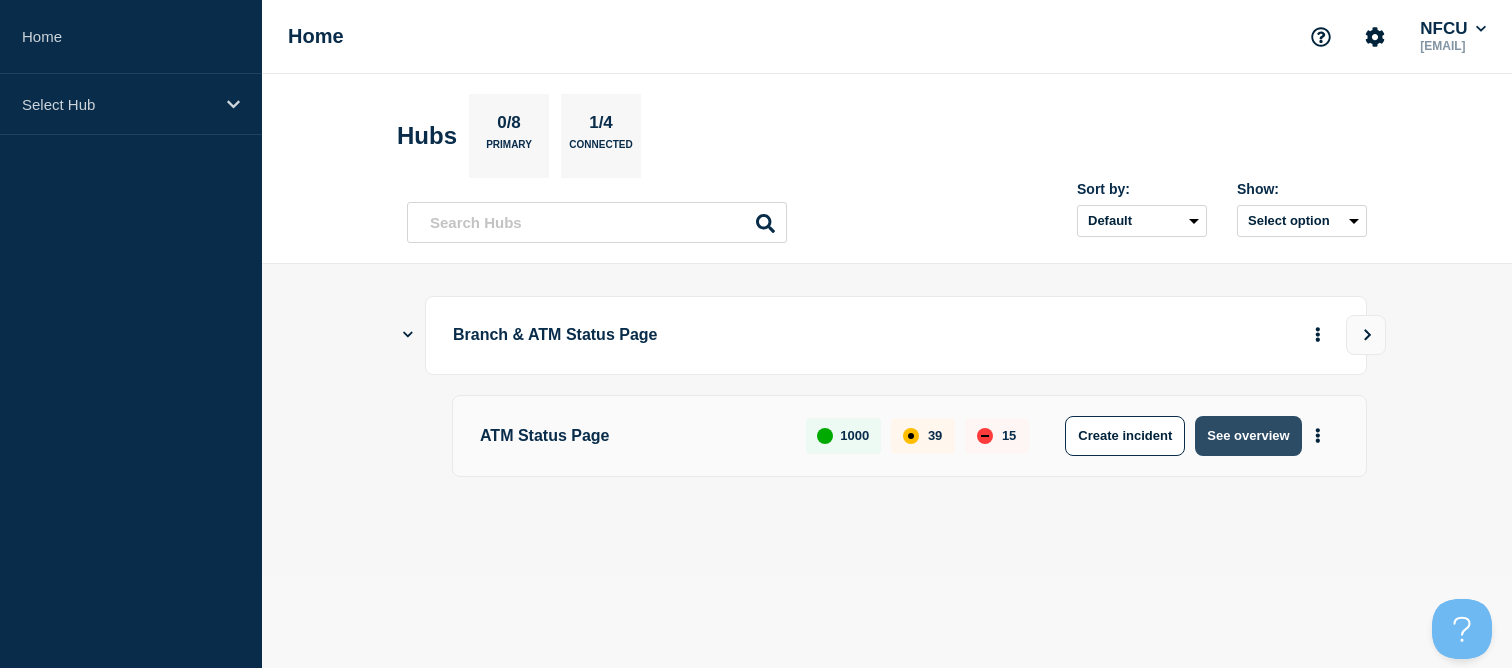 click on "See overview" at bounding box center [1248, 436] 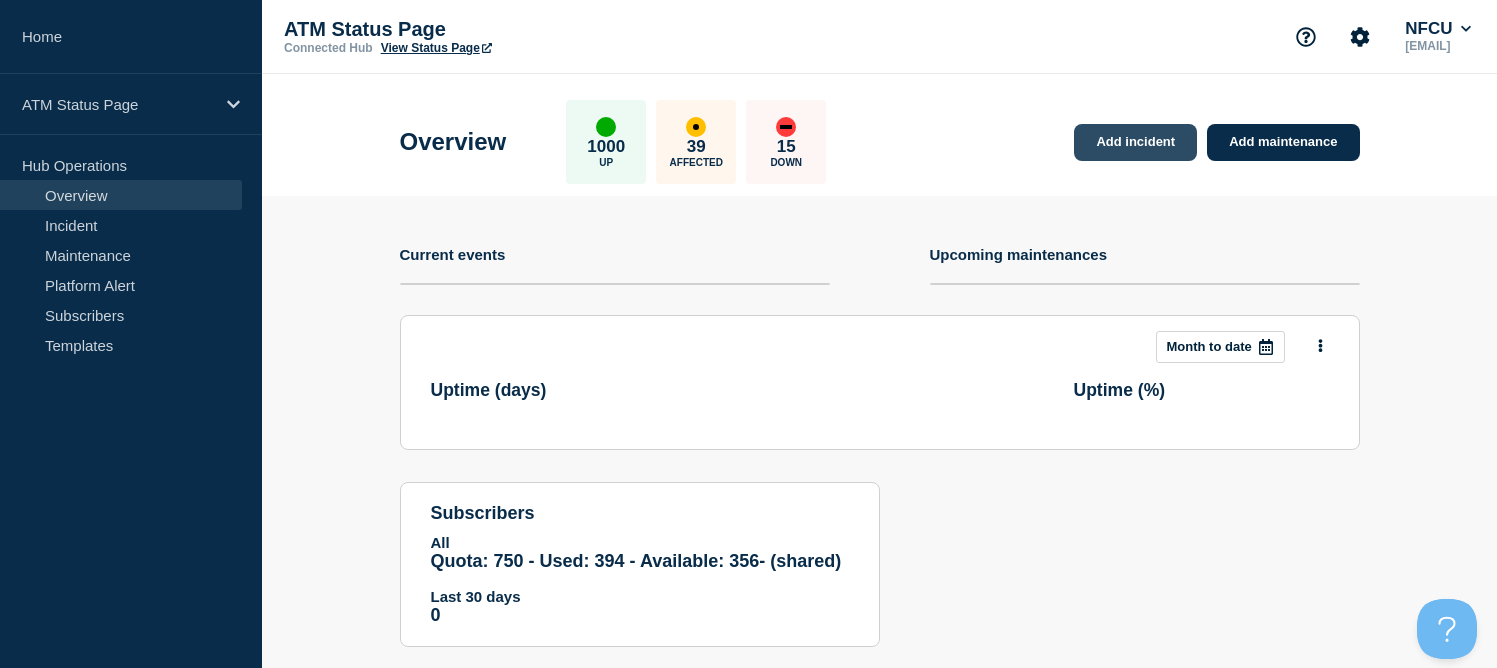 click on "Add incident" at bounding box center [1135, 142] 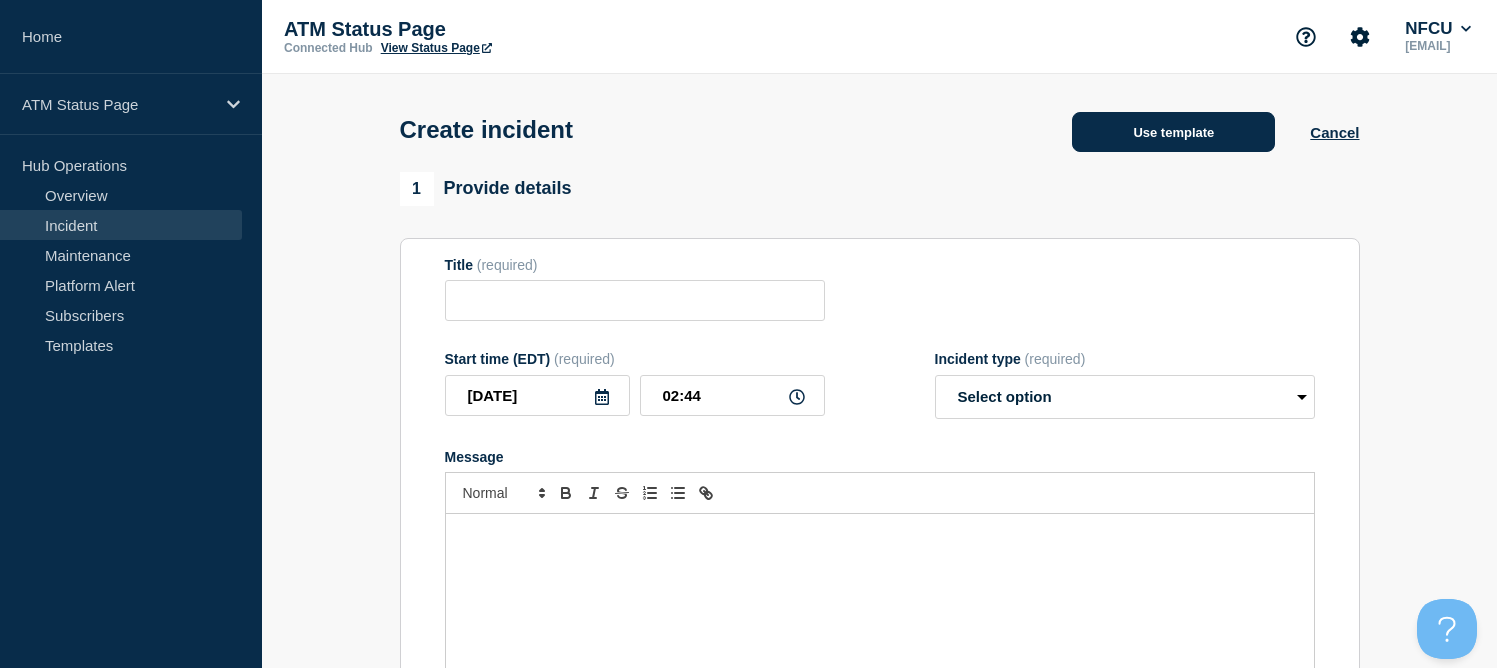 click on "Use template" at bounding box center [1173, 132] 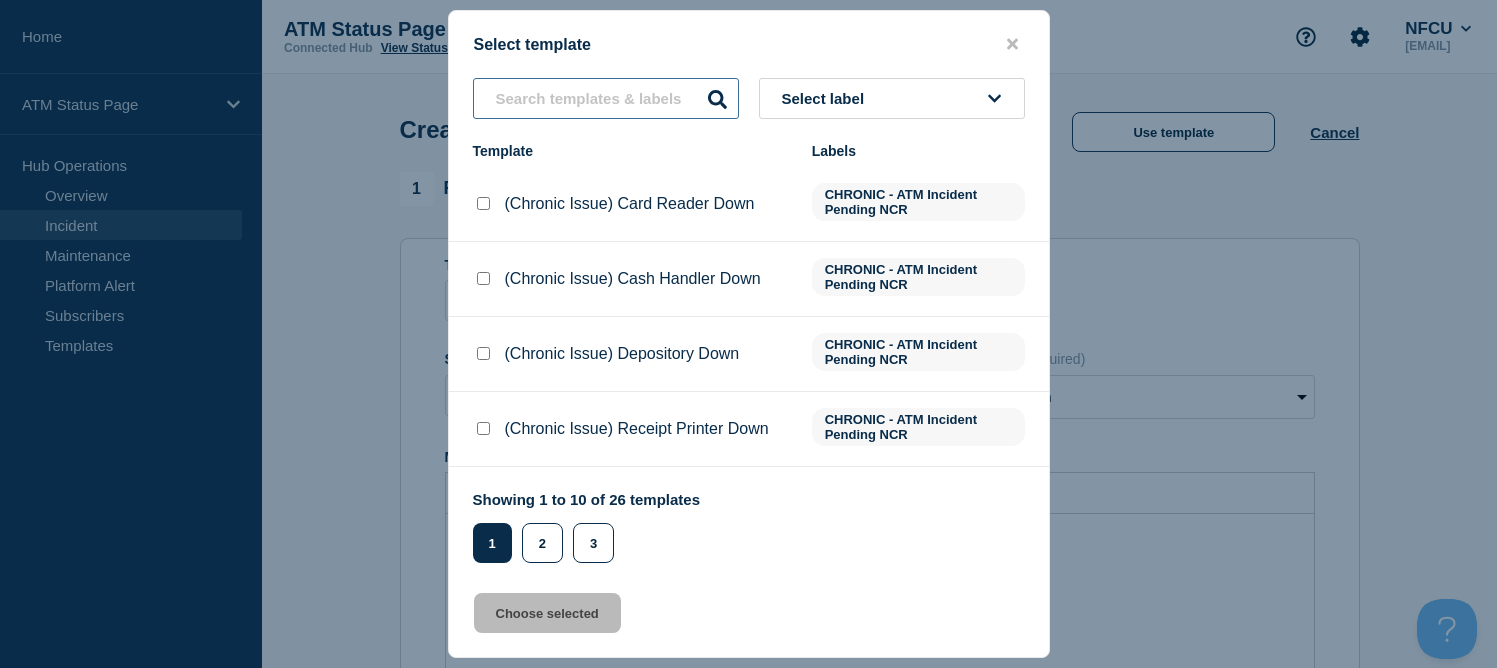 click at bounding box center (606, 98) 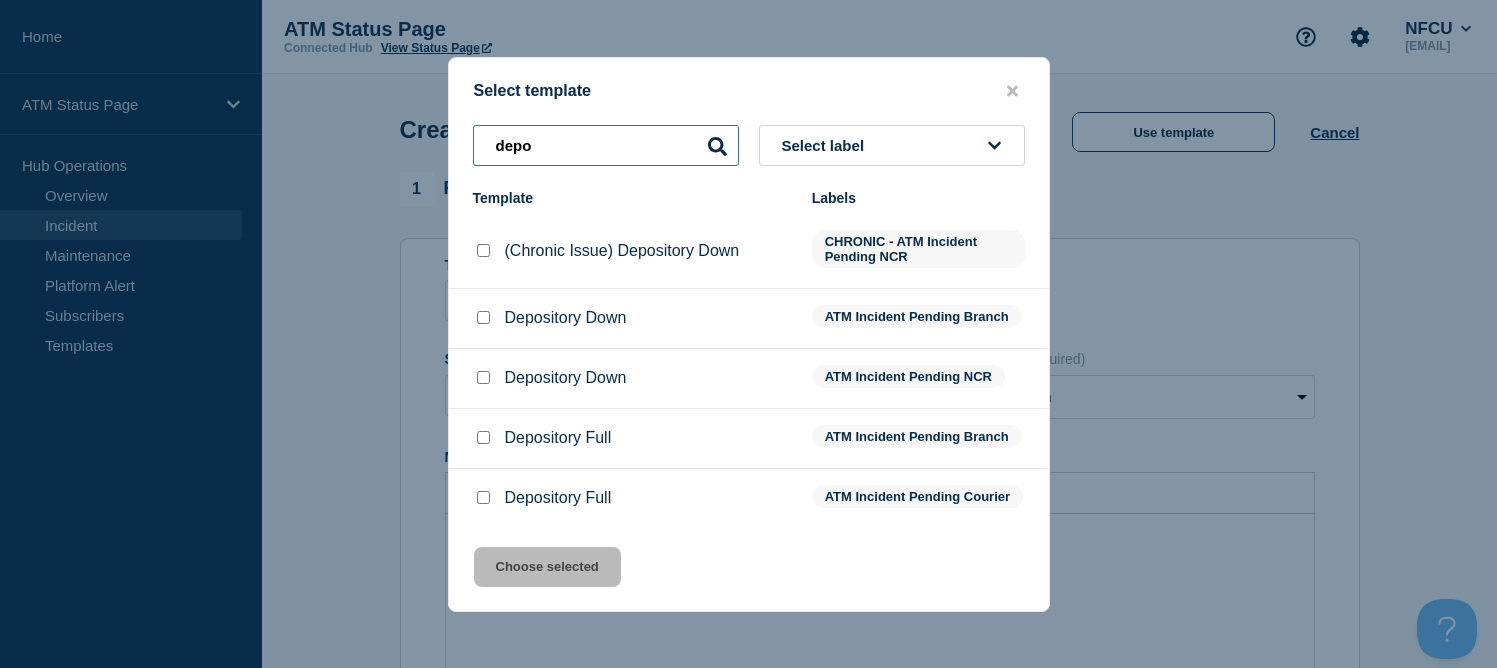 type on "depo" 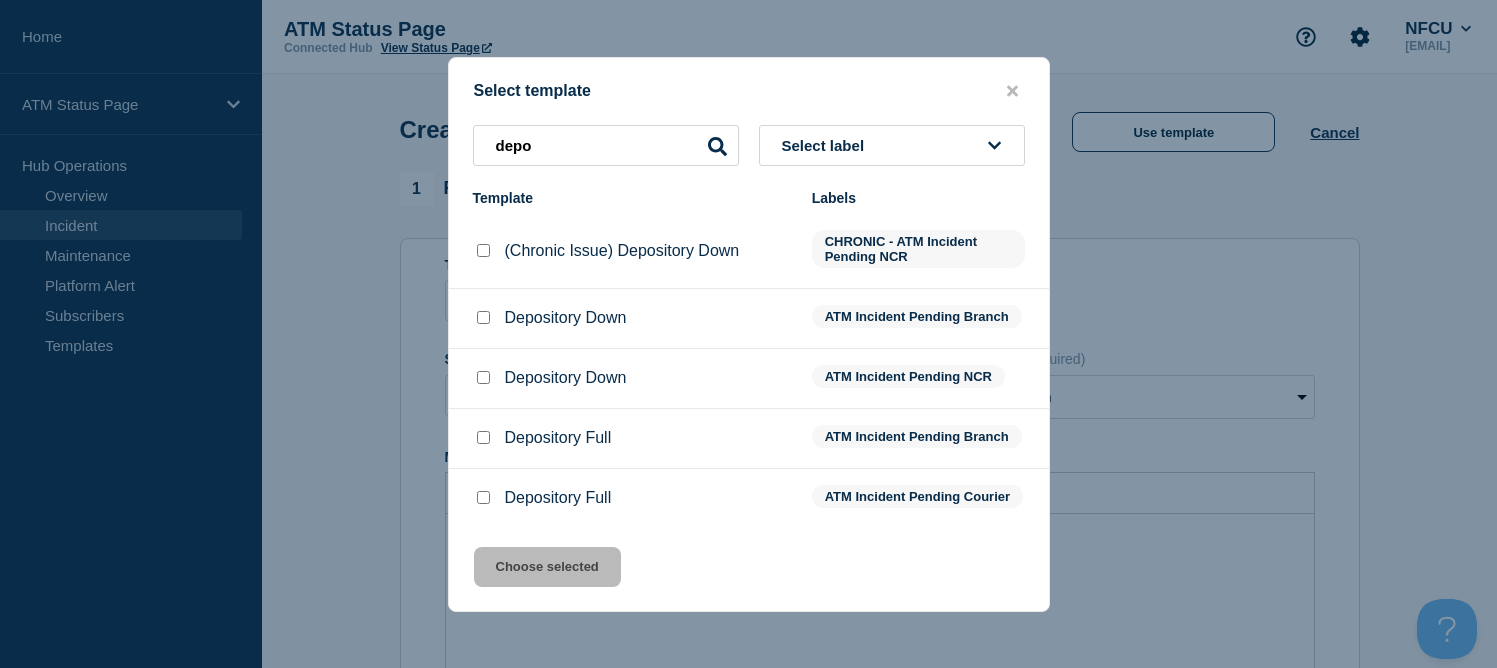 click at bounding box center (483, 317) 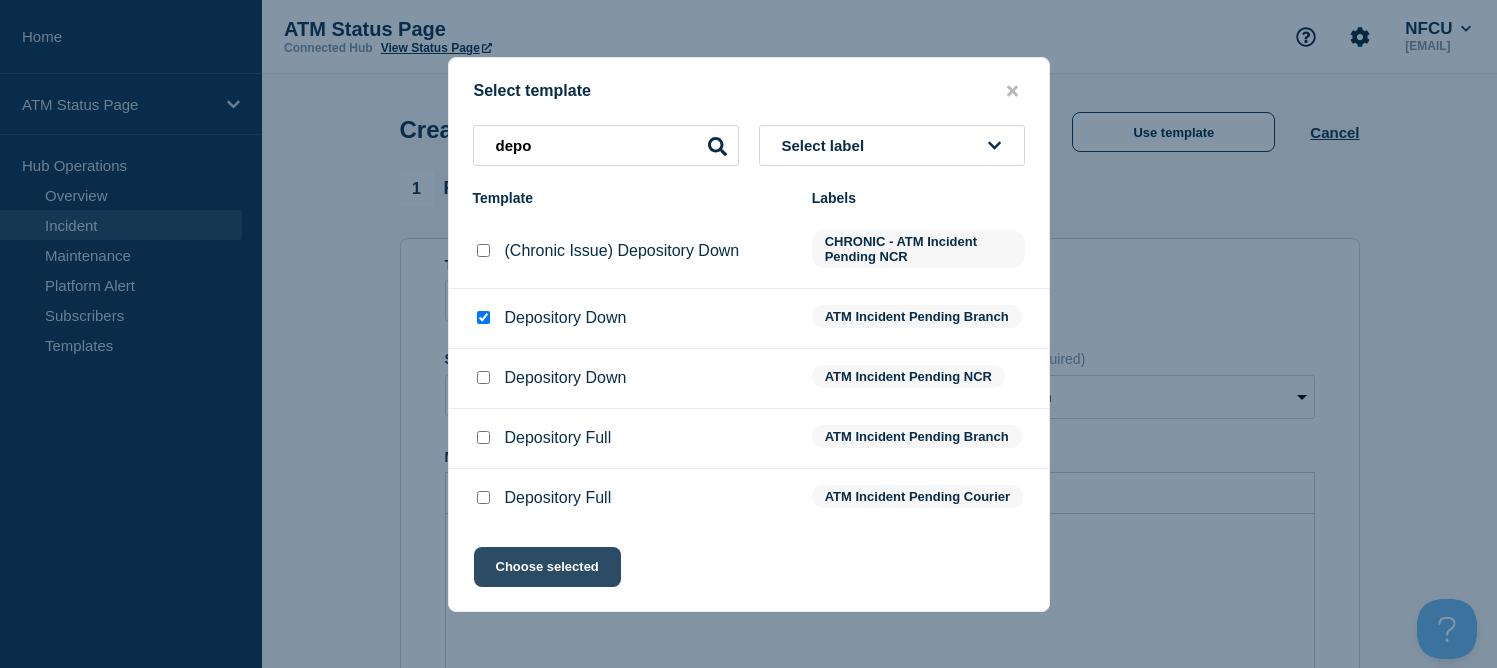 click on "Choose selected" 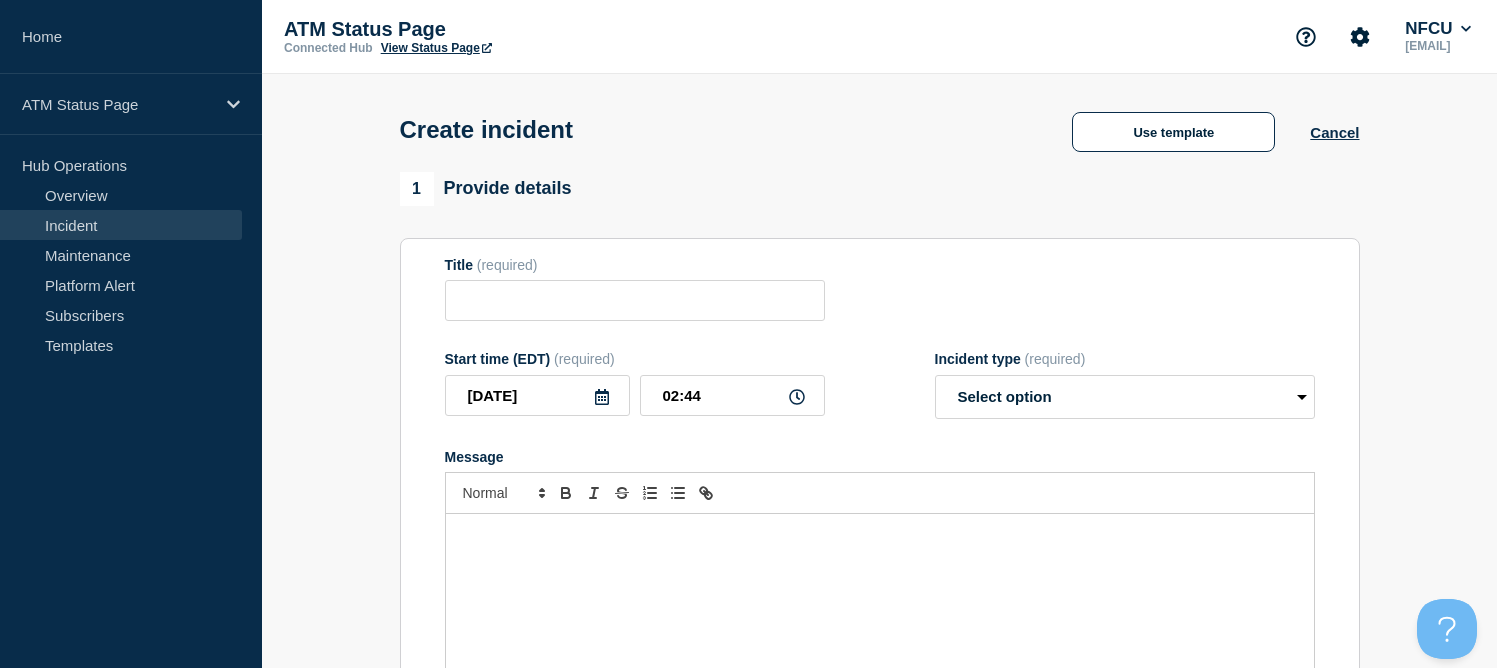 type on "Depository Down" 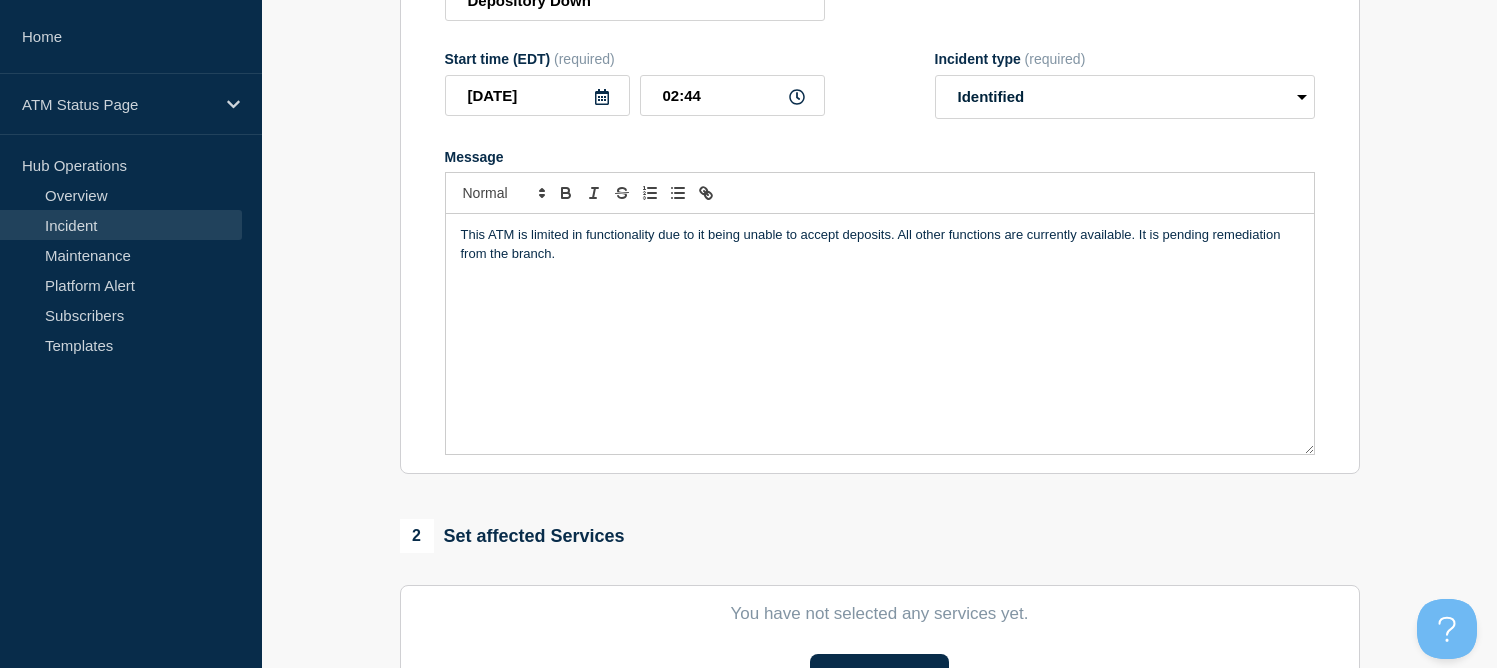 scroll, scrollTop: 500, scrollLeft: 0, axis: vertical 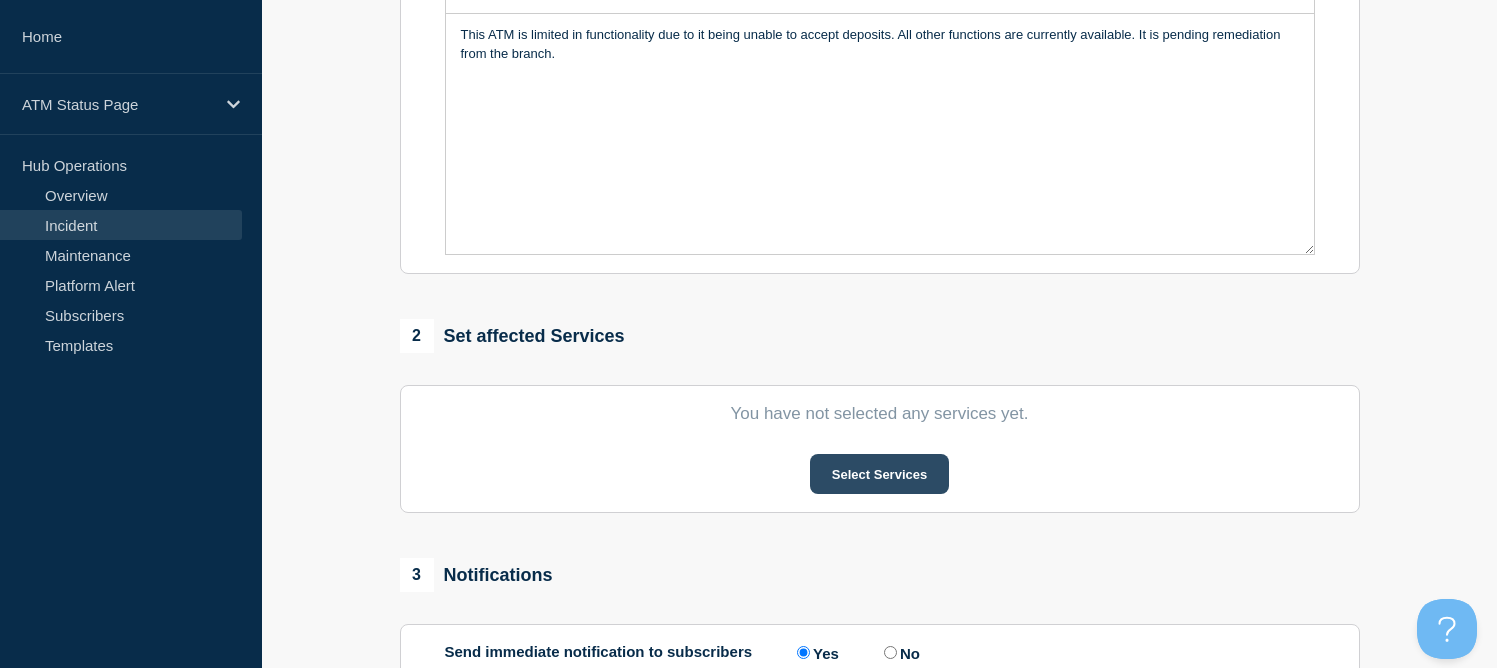 click on "Select Services" at bounding box center [879, 474] 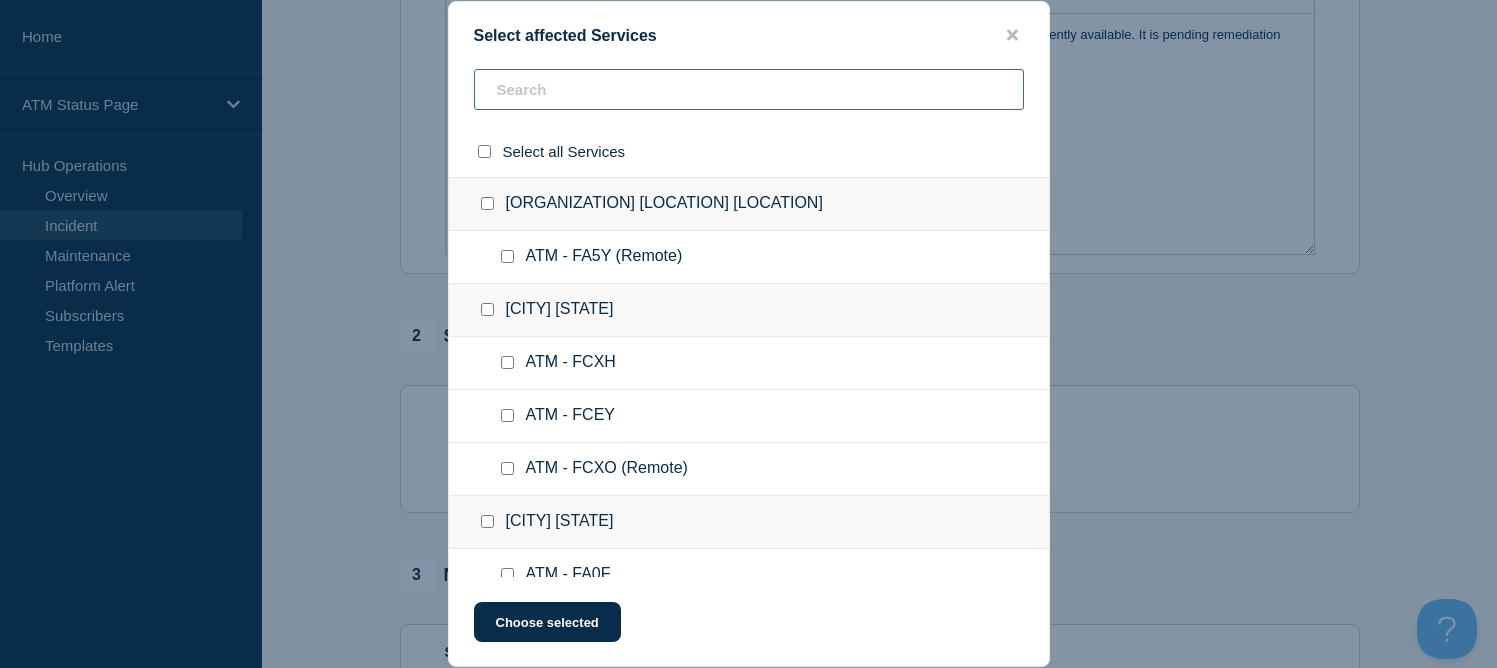 click at bounding box center [749, 89] 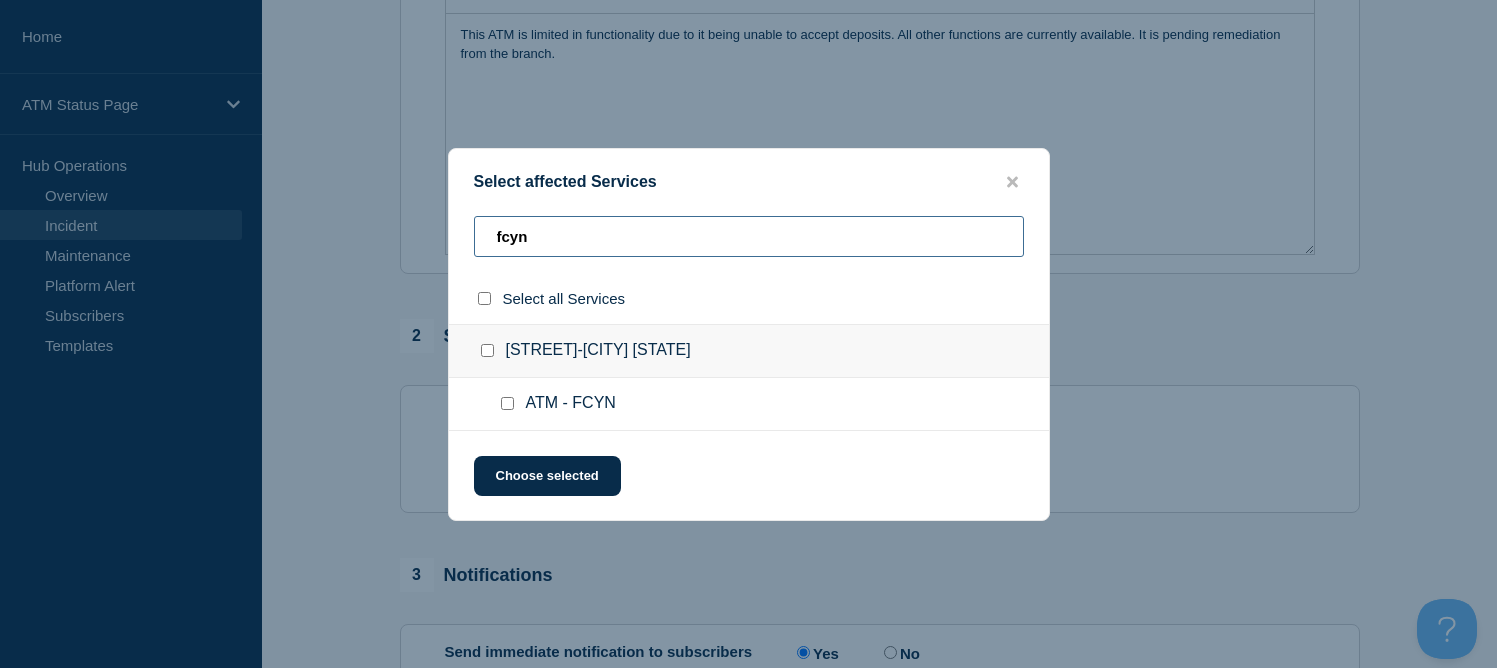 type on "fcyn" 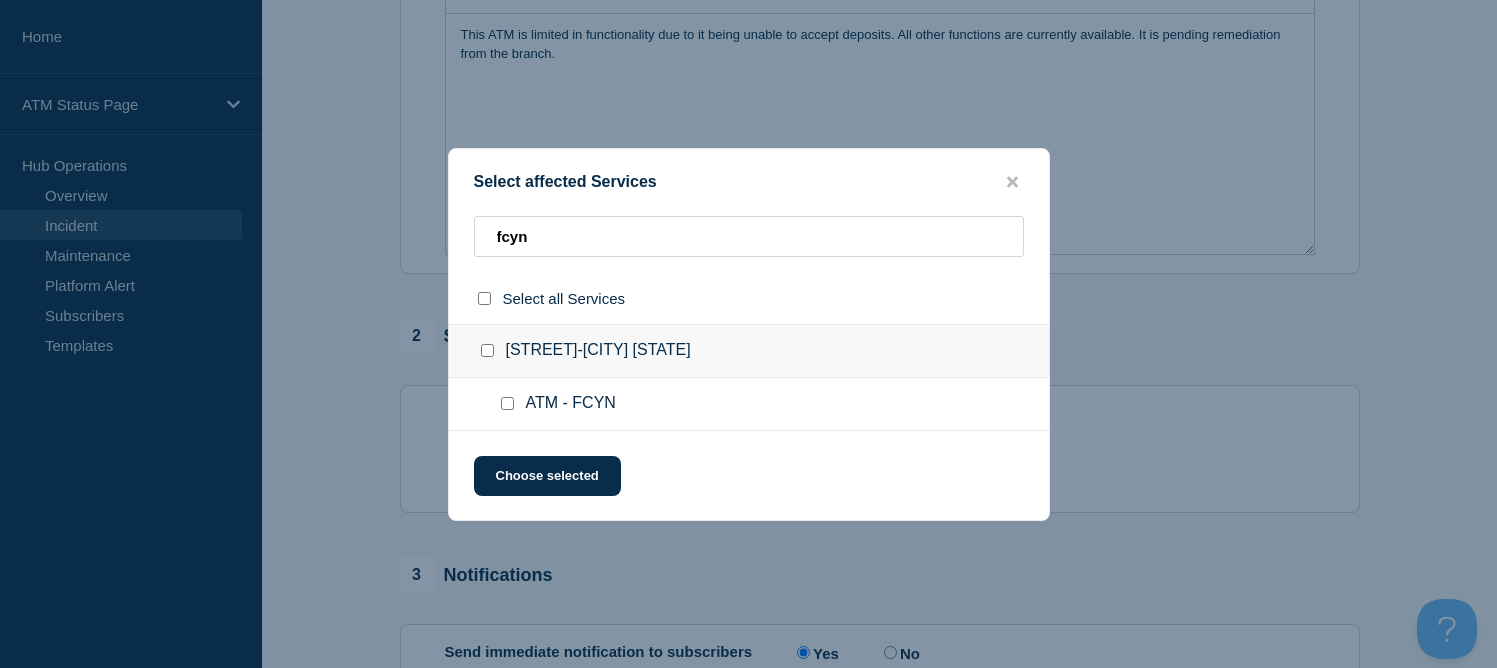 click at bounding box center (487, 350) 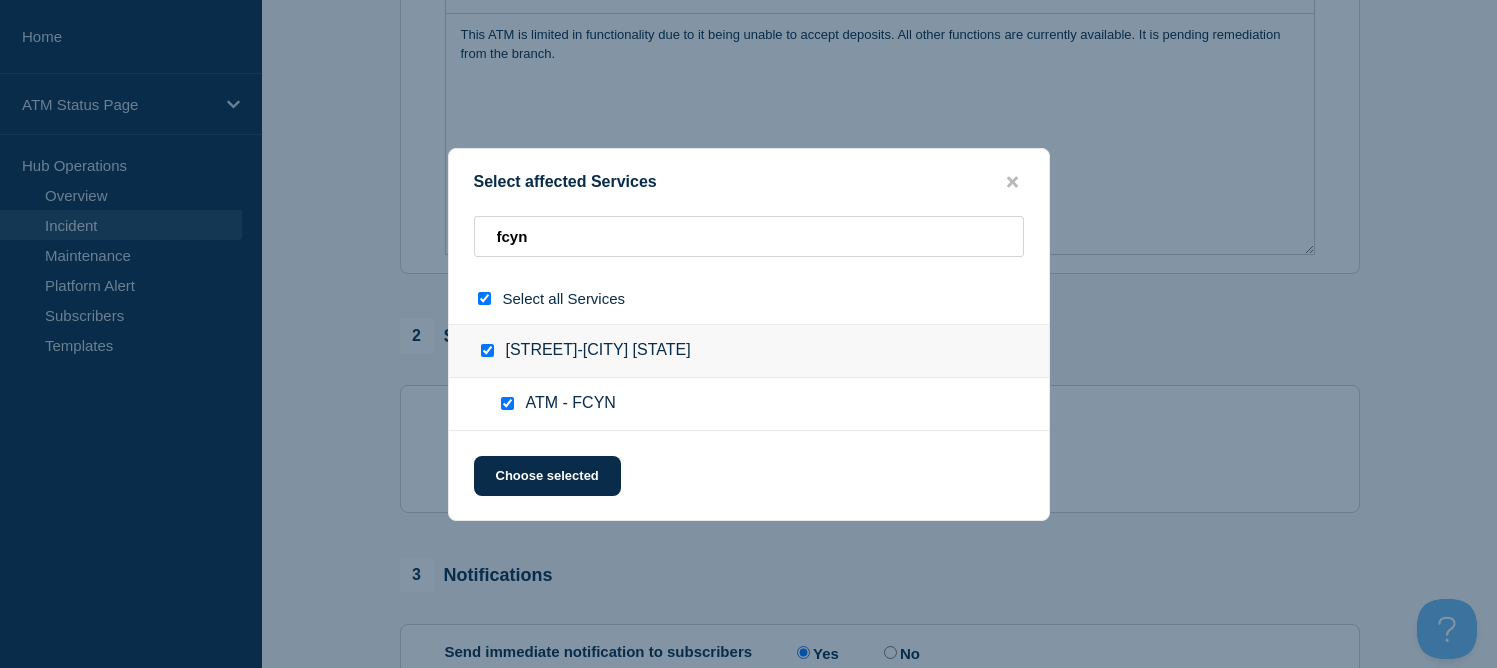 checkbox on "true" 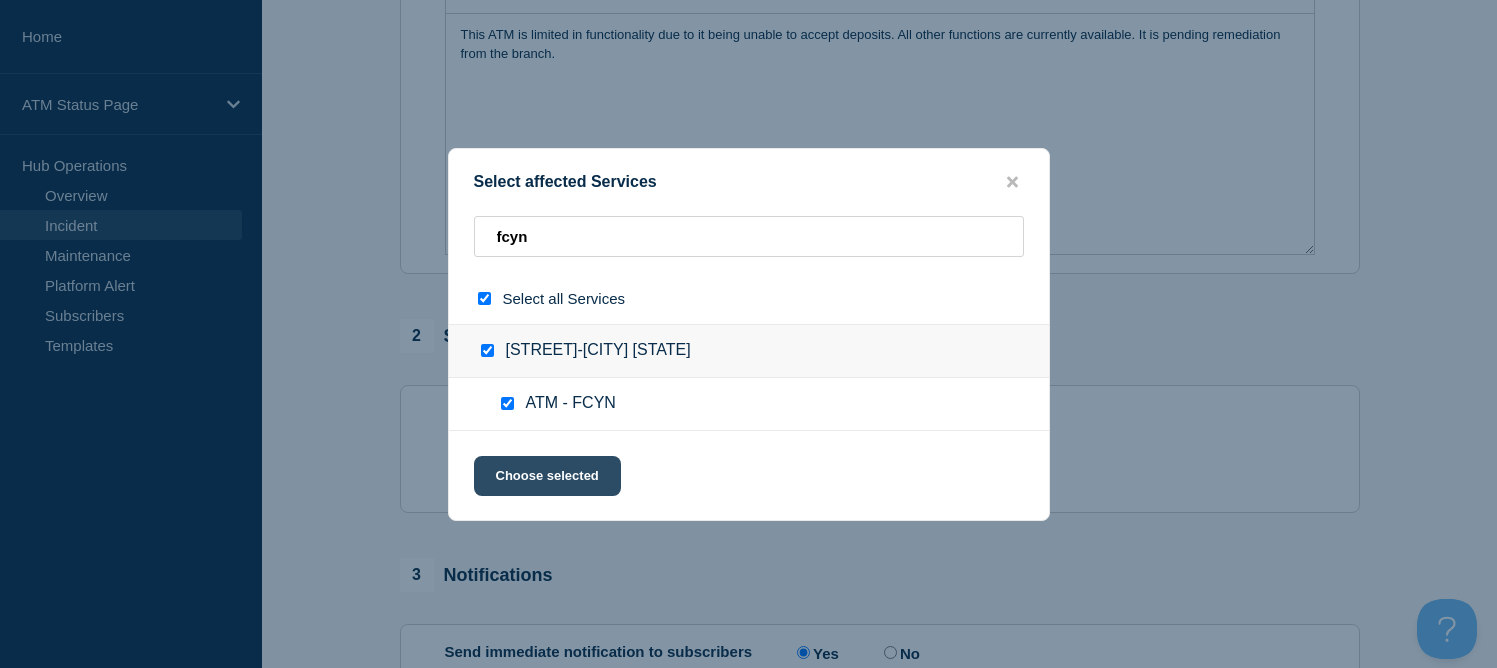 click on "Choose selected" 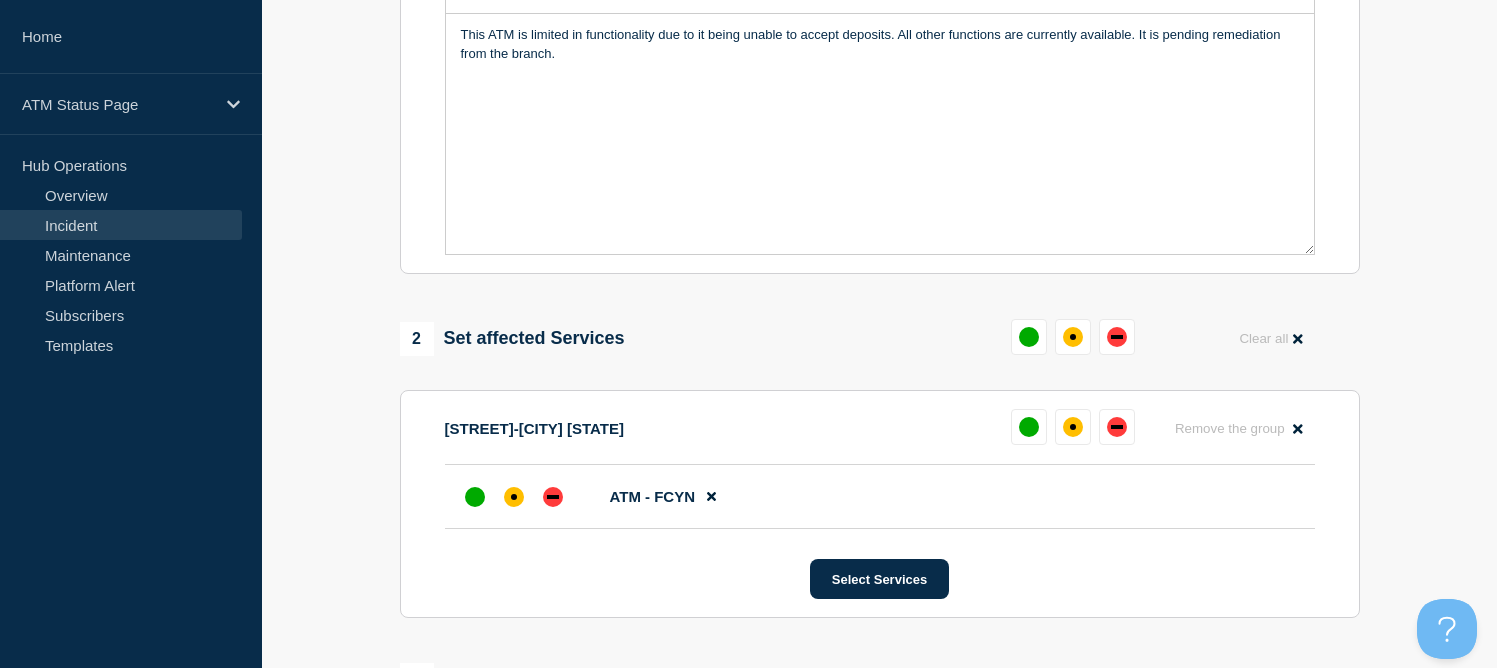 scroll, scrollTop: 700, scrollLeft: 0, axis: vertical 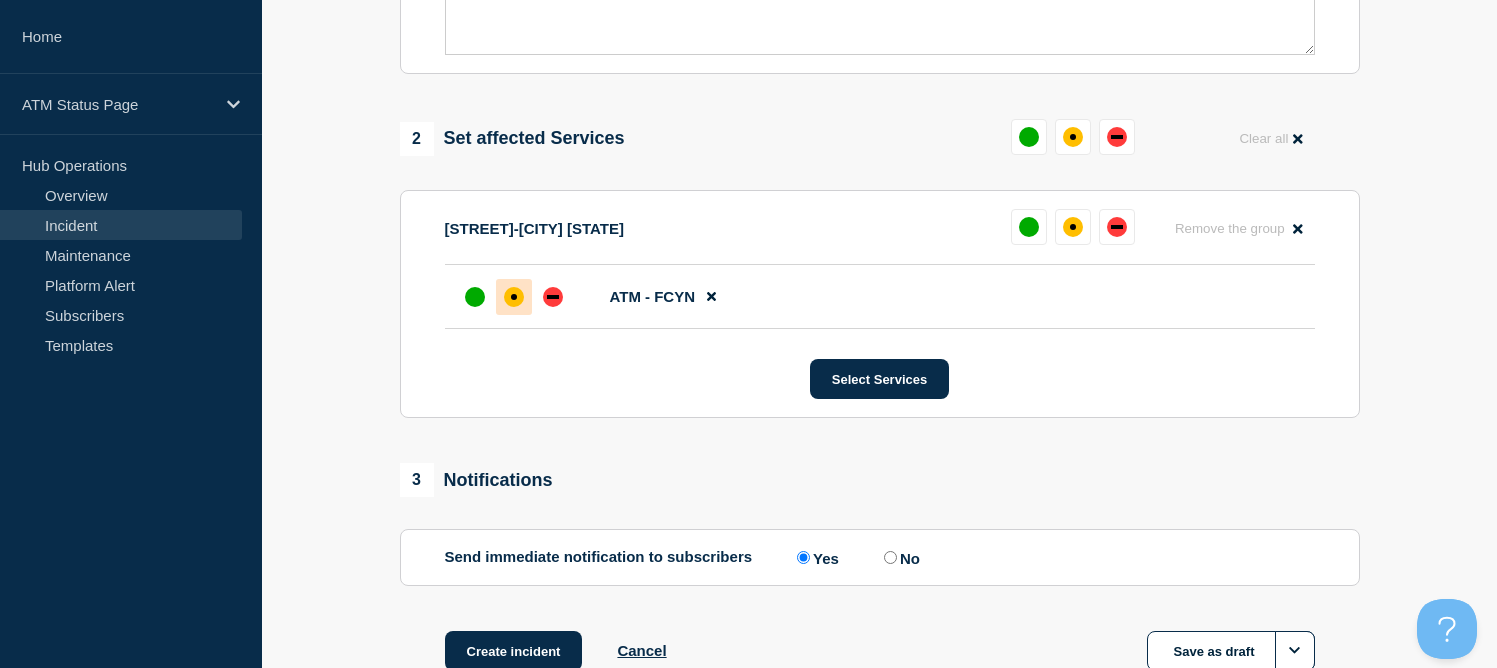 click at bounding box center (514, 297) 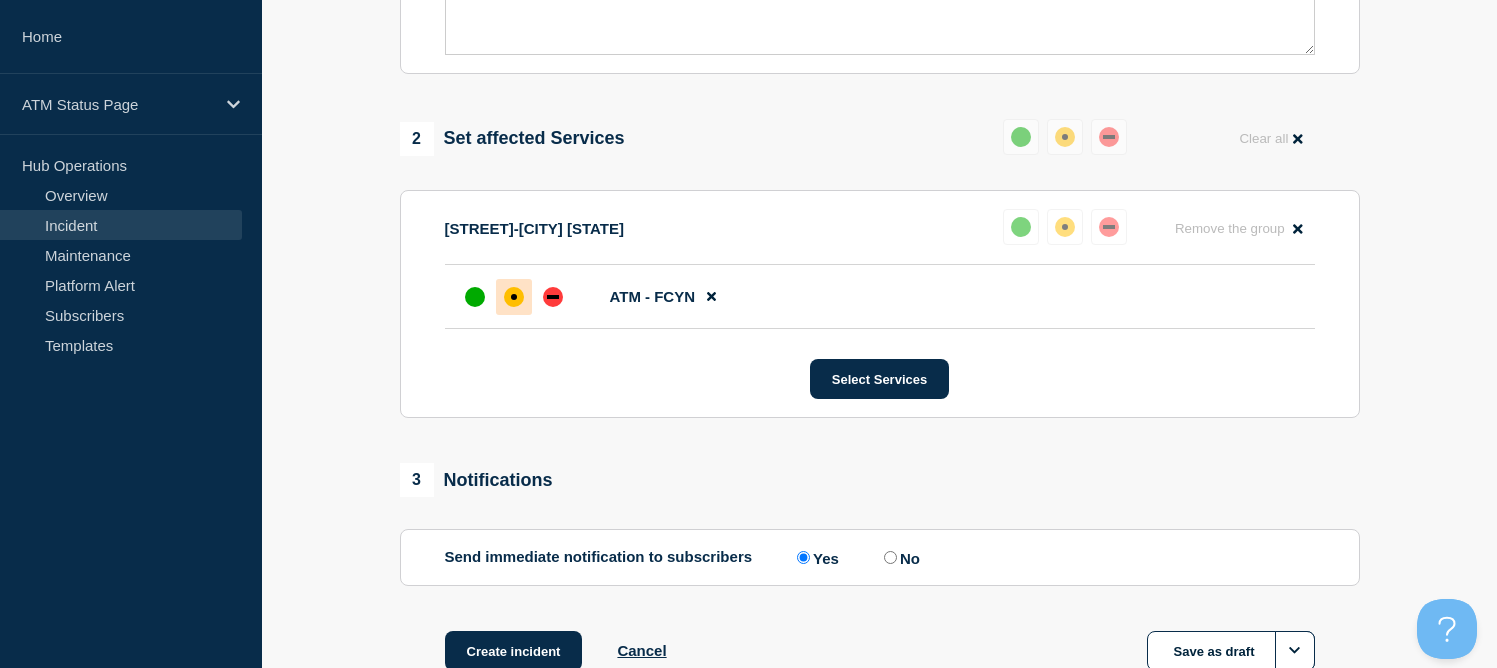 scroll, scrollTop: 838, scrollLeft: 0, axis: vertical 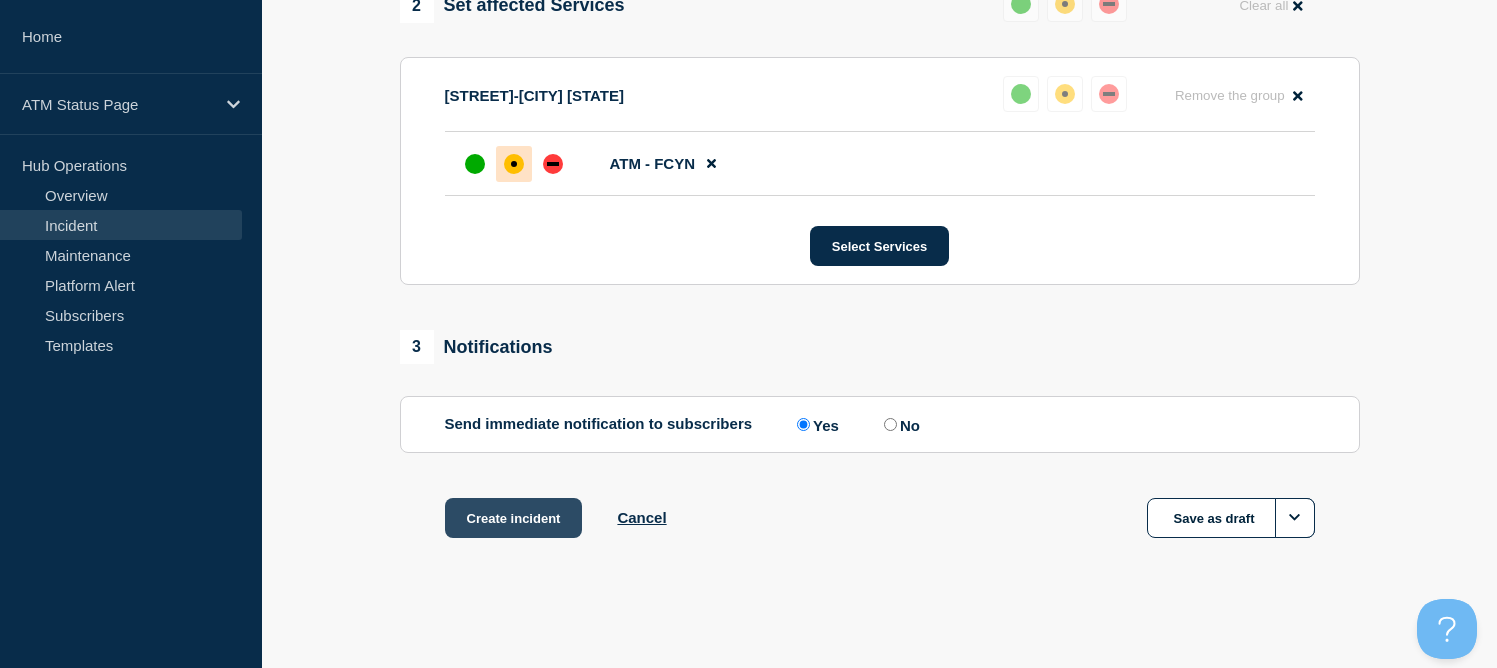 click on "Create incident" at bounding box center (514, 518) 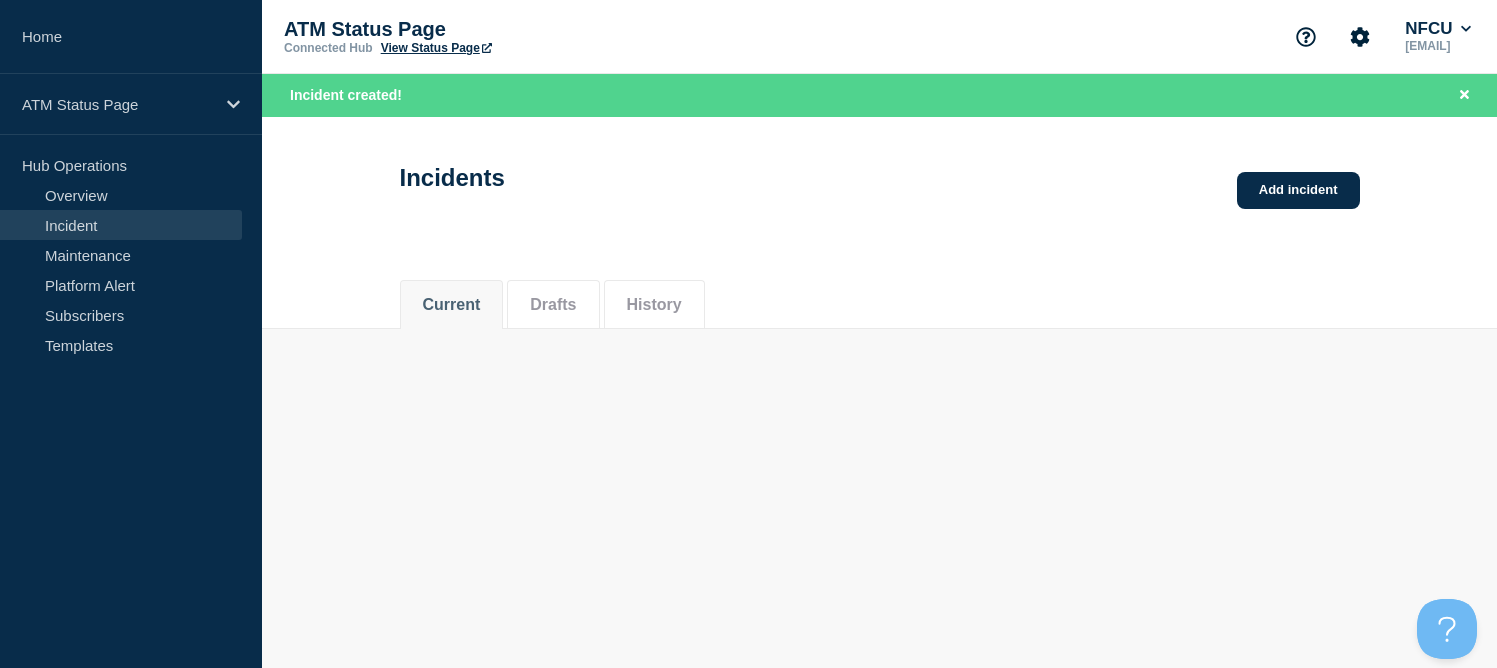 scroll, scrollTop: 0, scrollLeft: 0, axis: both 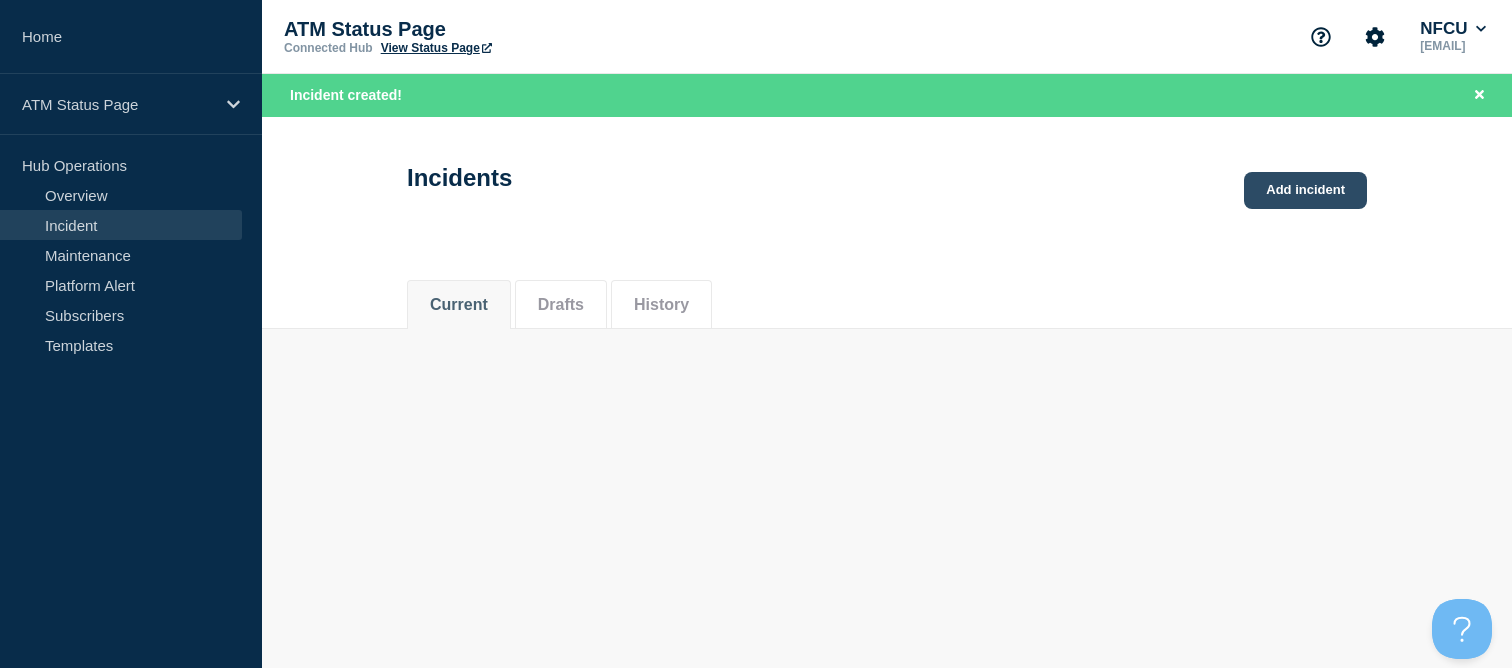 click on "Add incident" 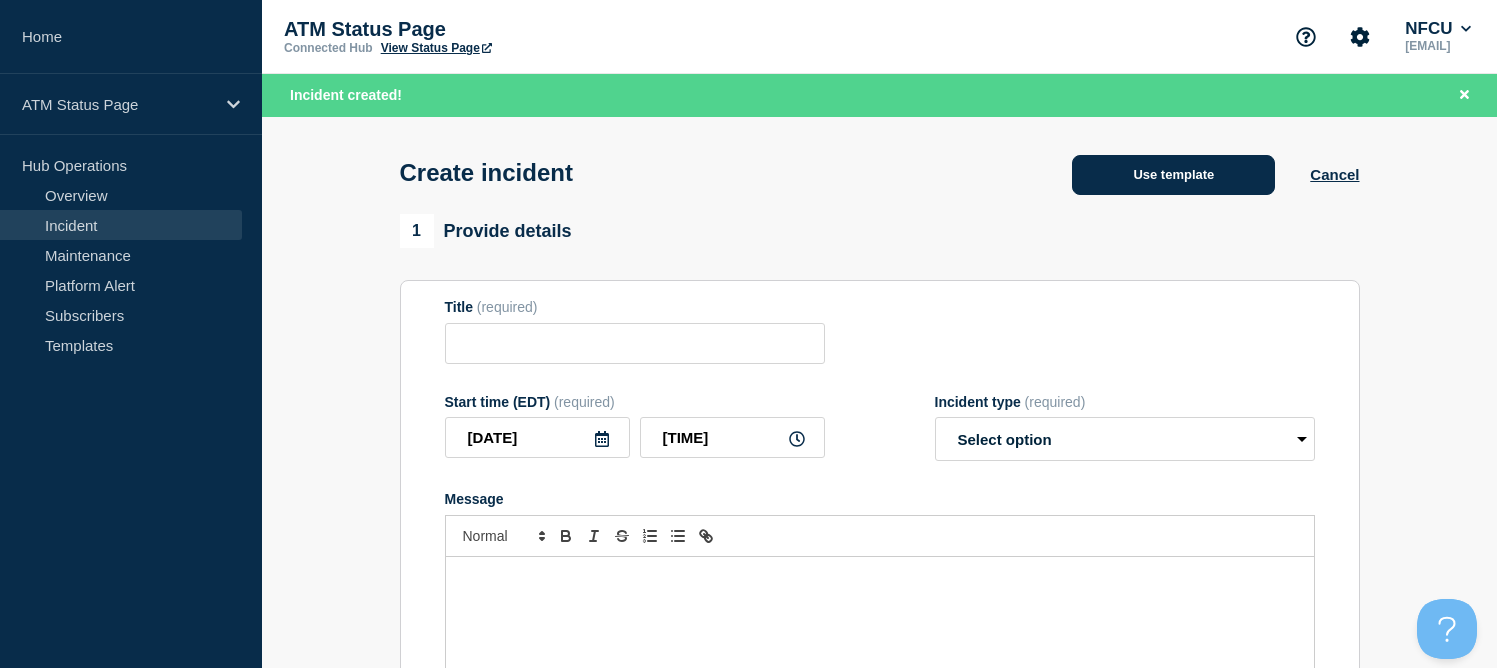 click on "Use template" at bounding box center (1173, 175) 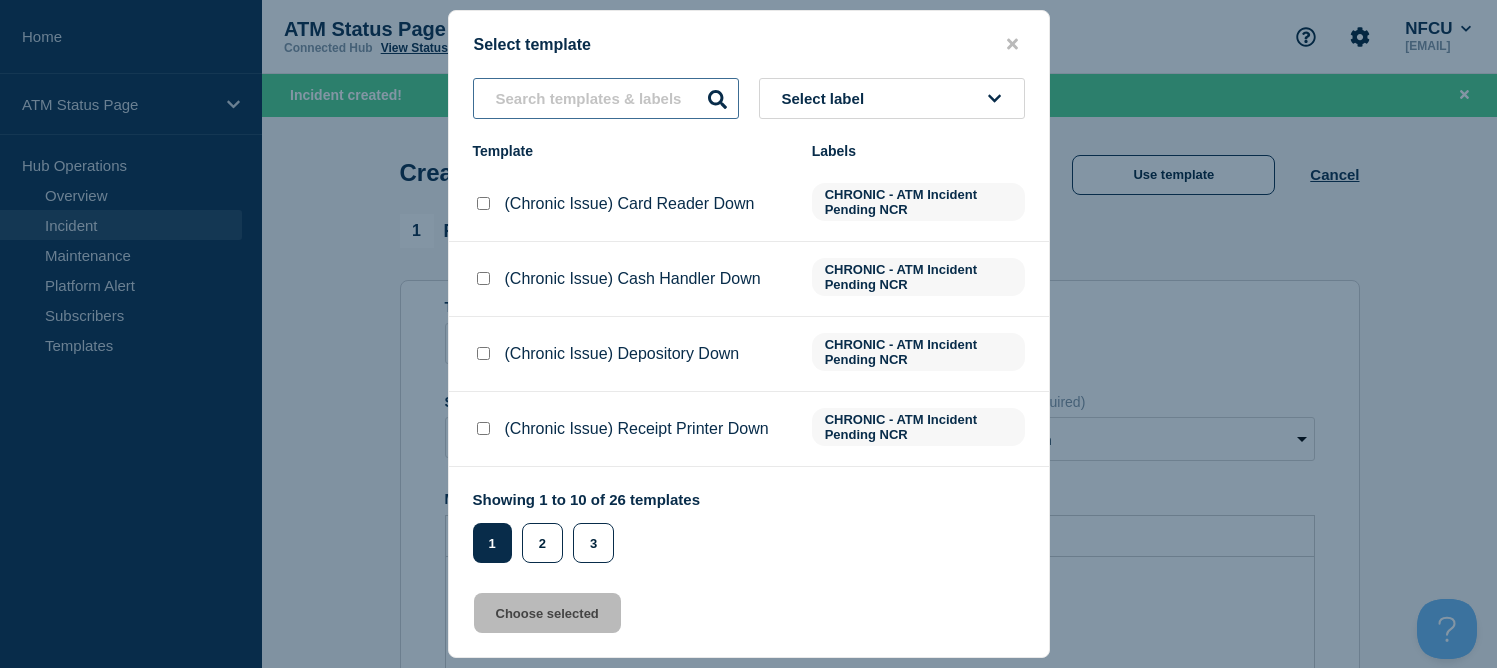 click at bounding box center [606, 98] 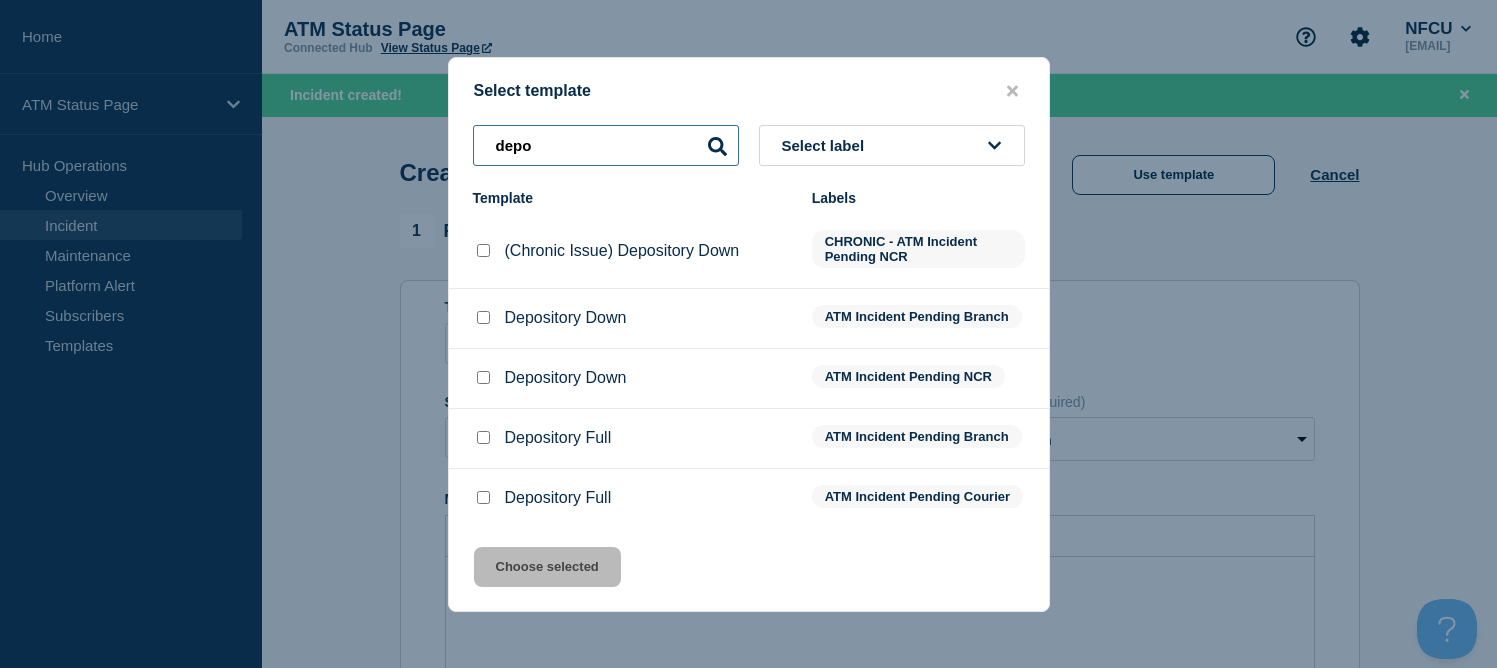 type on "depo" 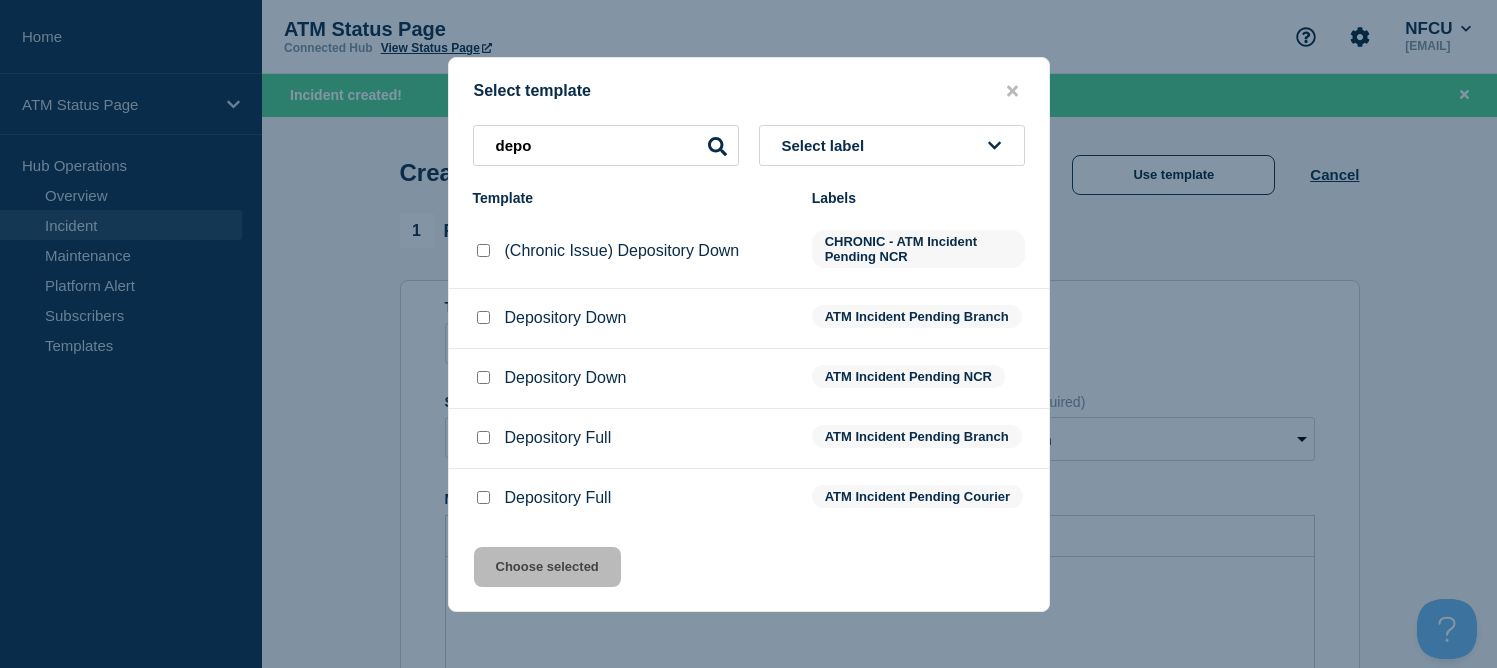 click at bounding box center (483, 317) 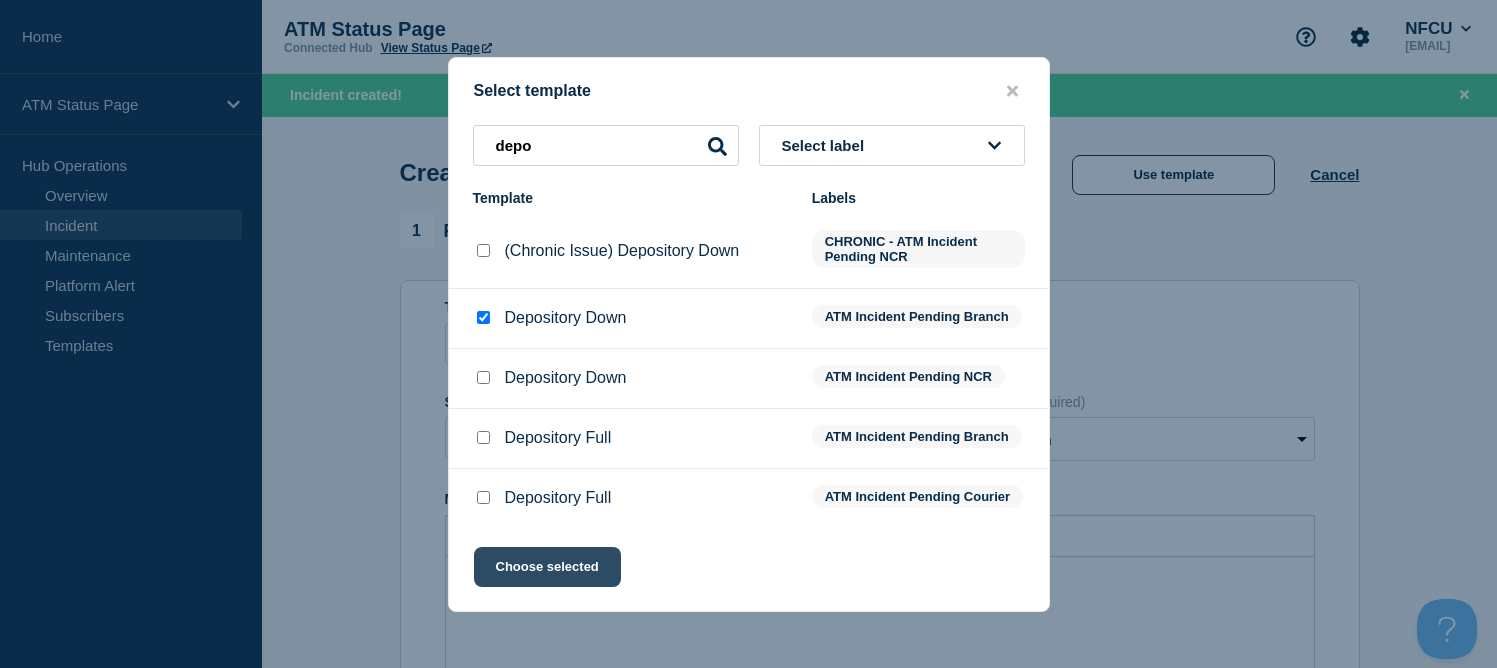 click on "Choose selected" 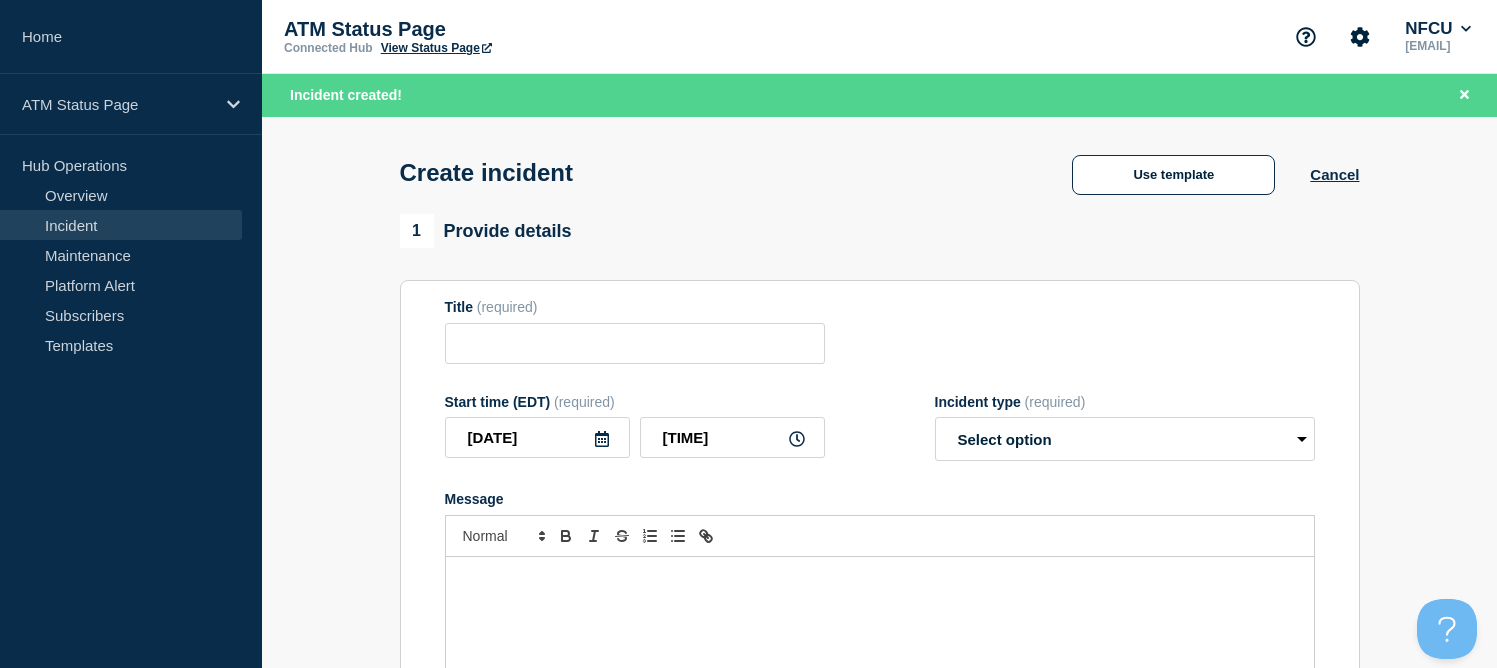 type on "Depository Down" 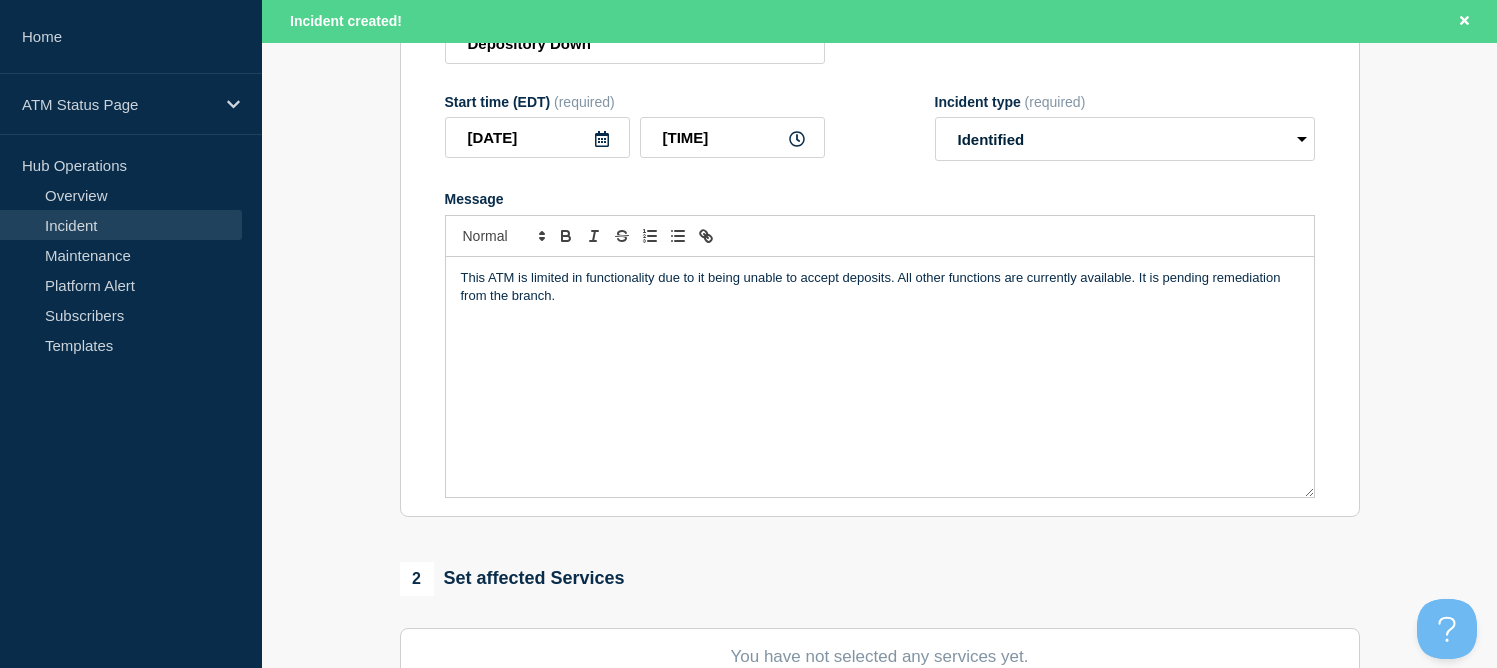 scroll, scrollTop: 500, scrollLeft: 0, axis: vertical 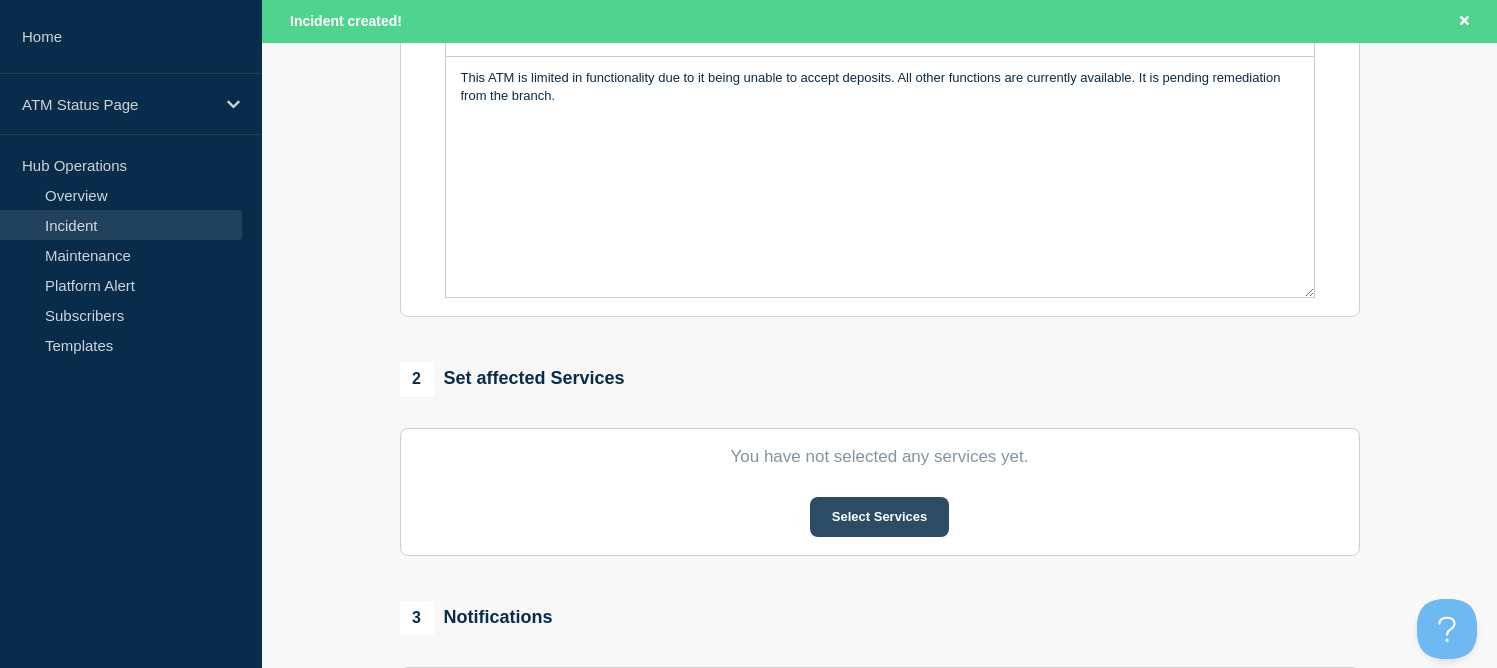 click on "Select Services" at bounding box center (879, 517) 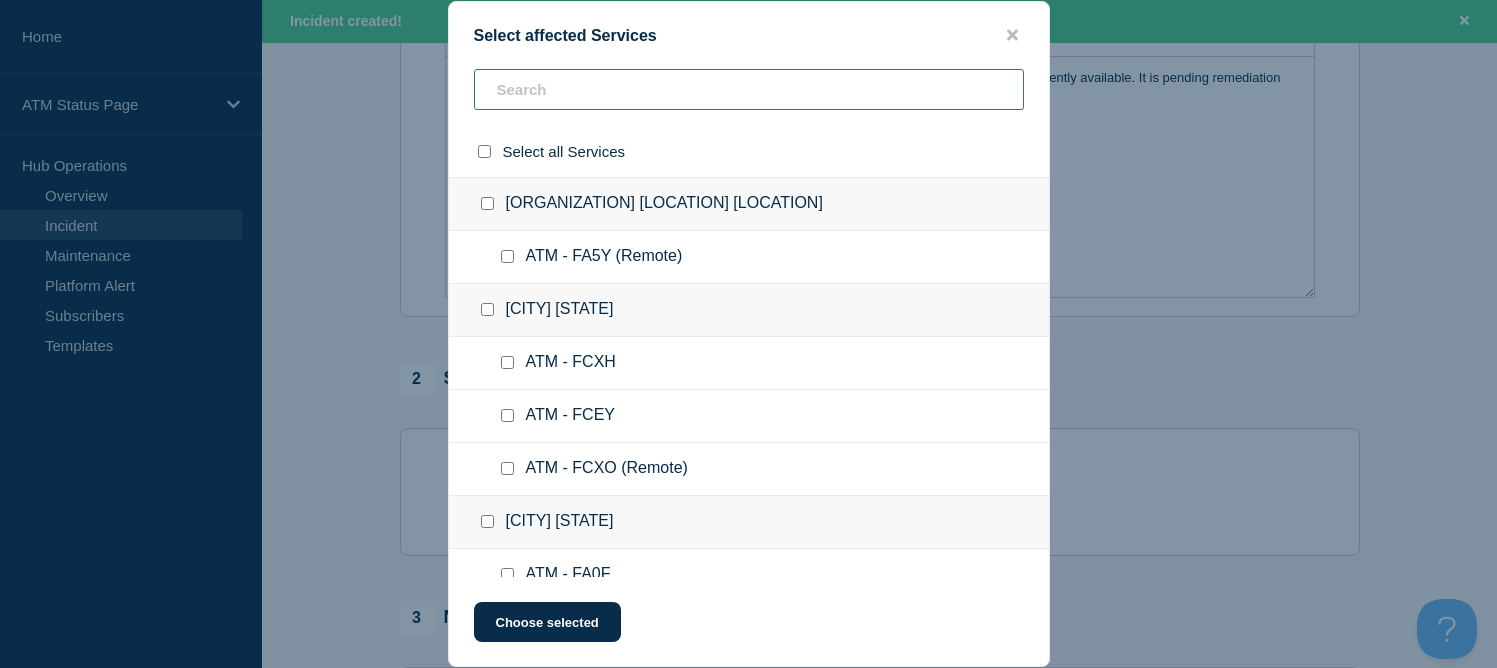 click at bounding box center [749, 89] 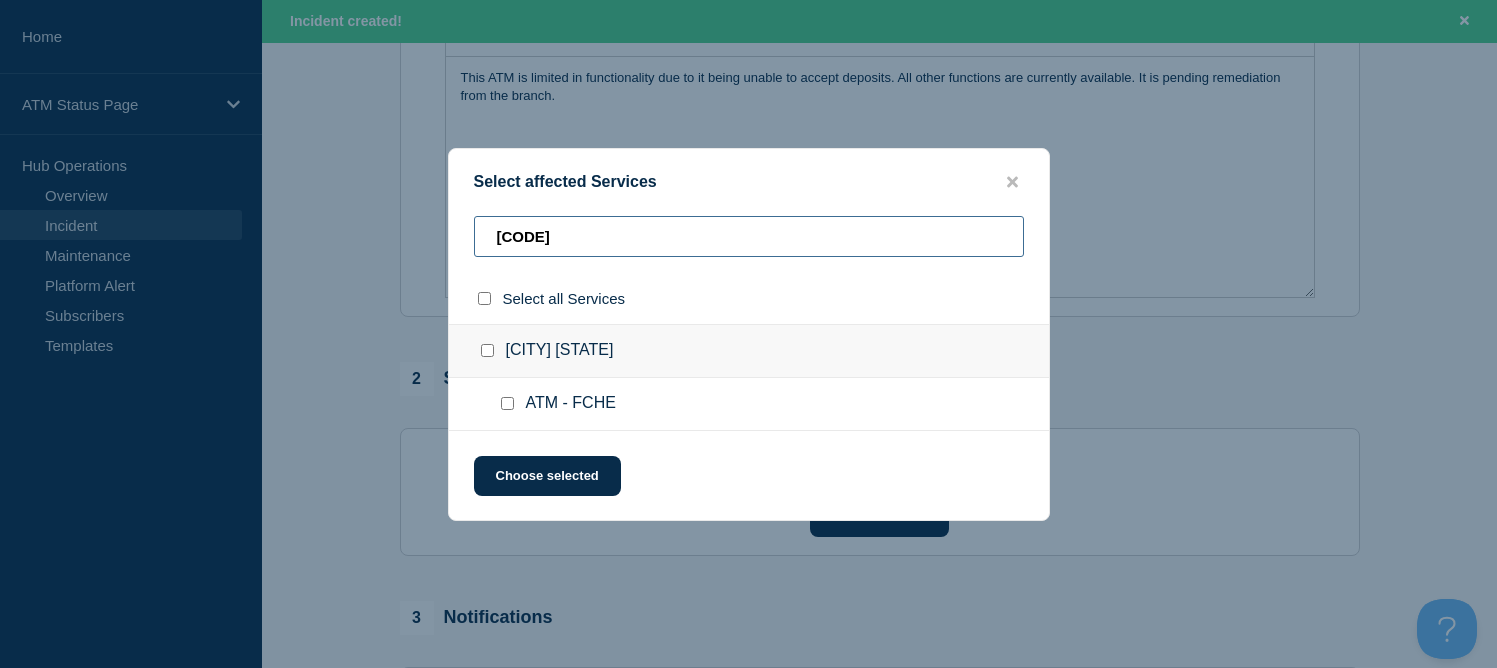 type on "[CODE]" 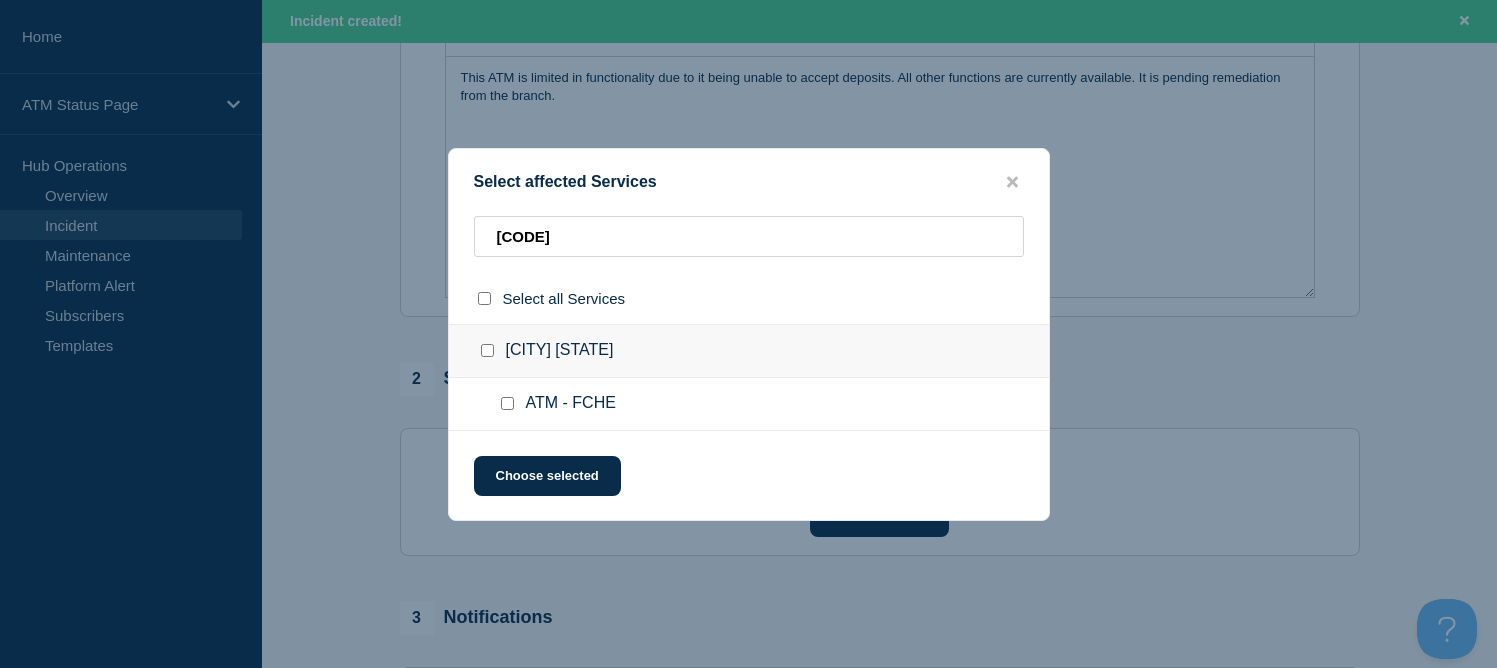 click at bounding box center (487, 350) 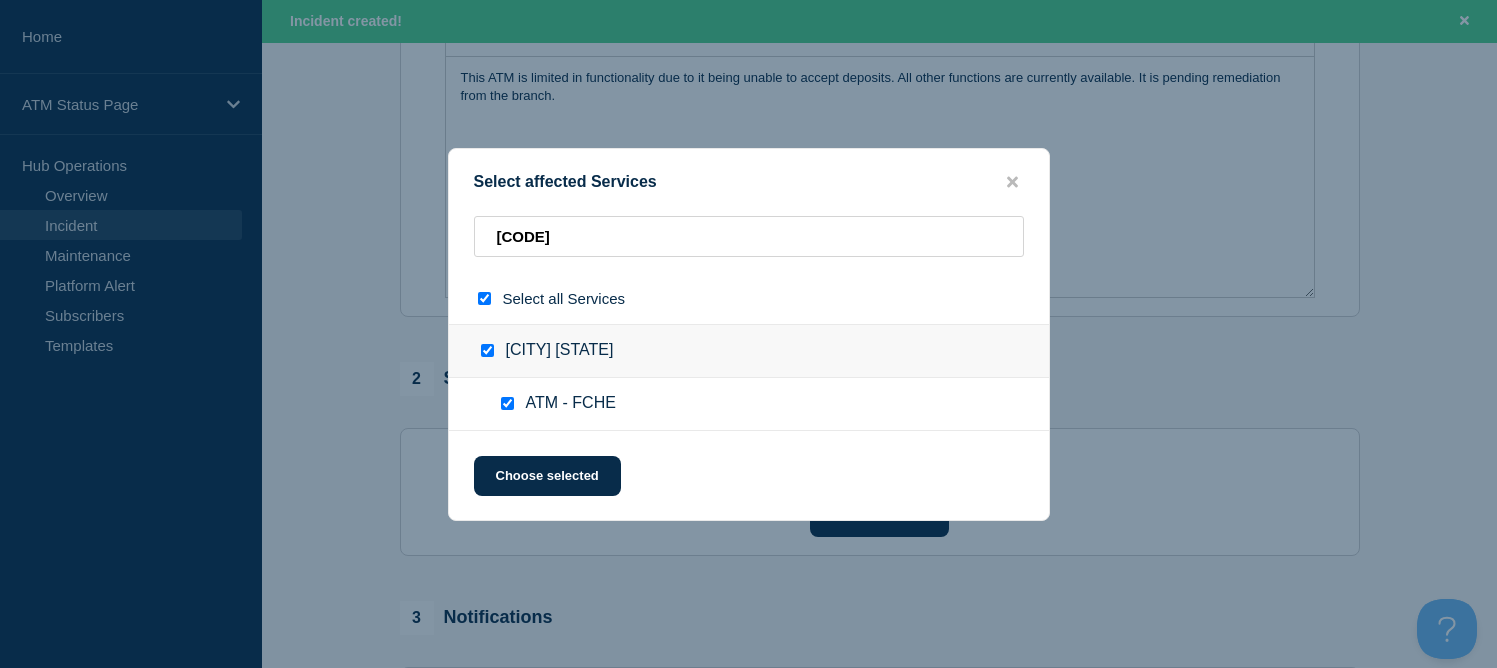 checkbox on "true" 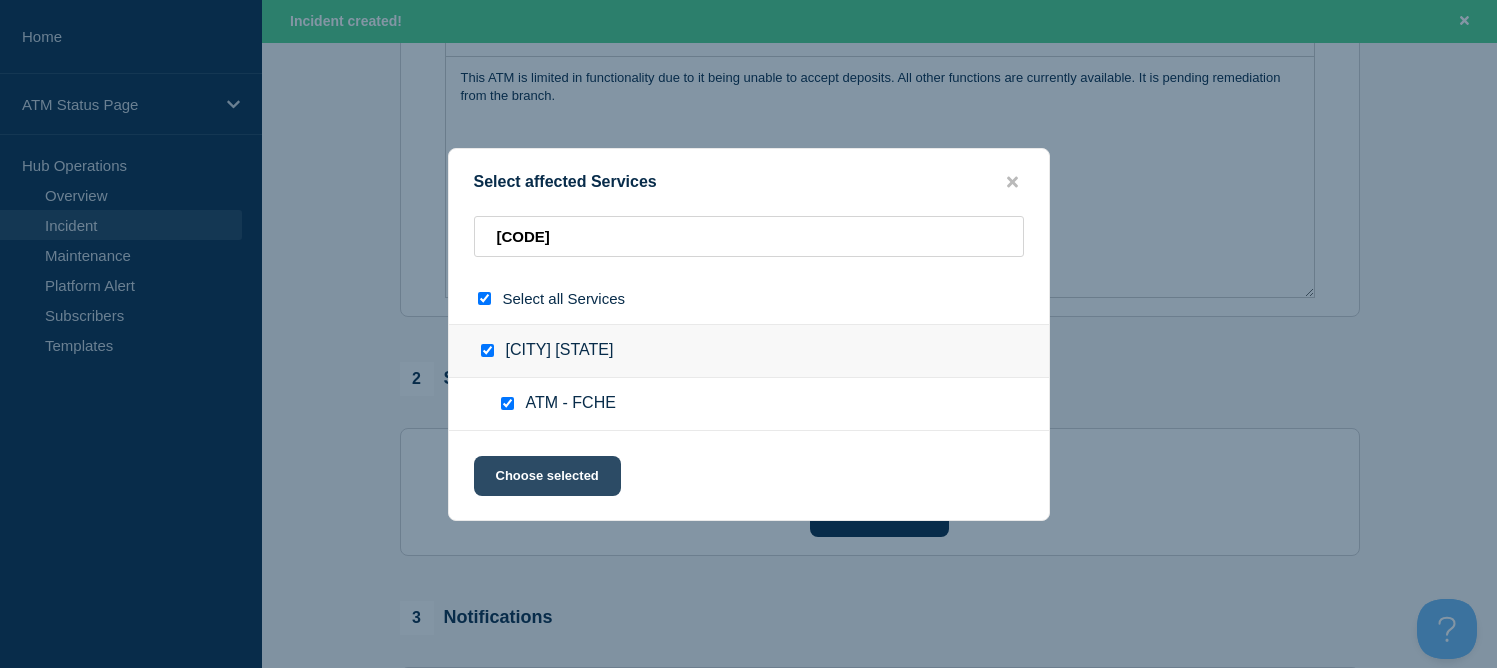 click on "Choose selected" 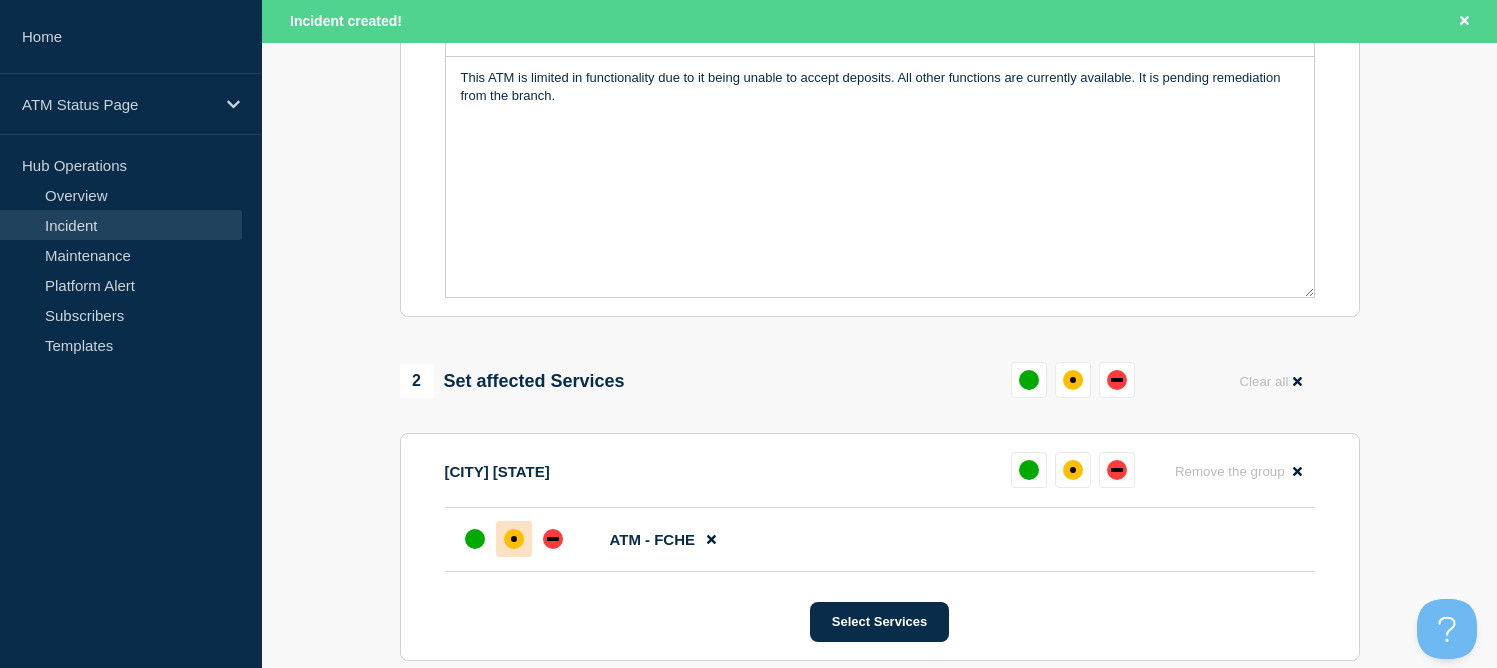 click at bounding box center (514, 539) 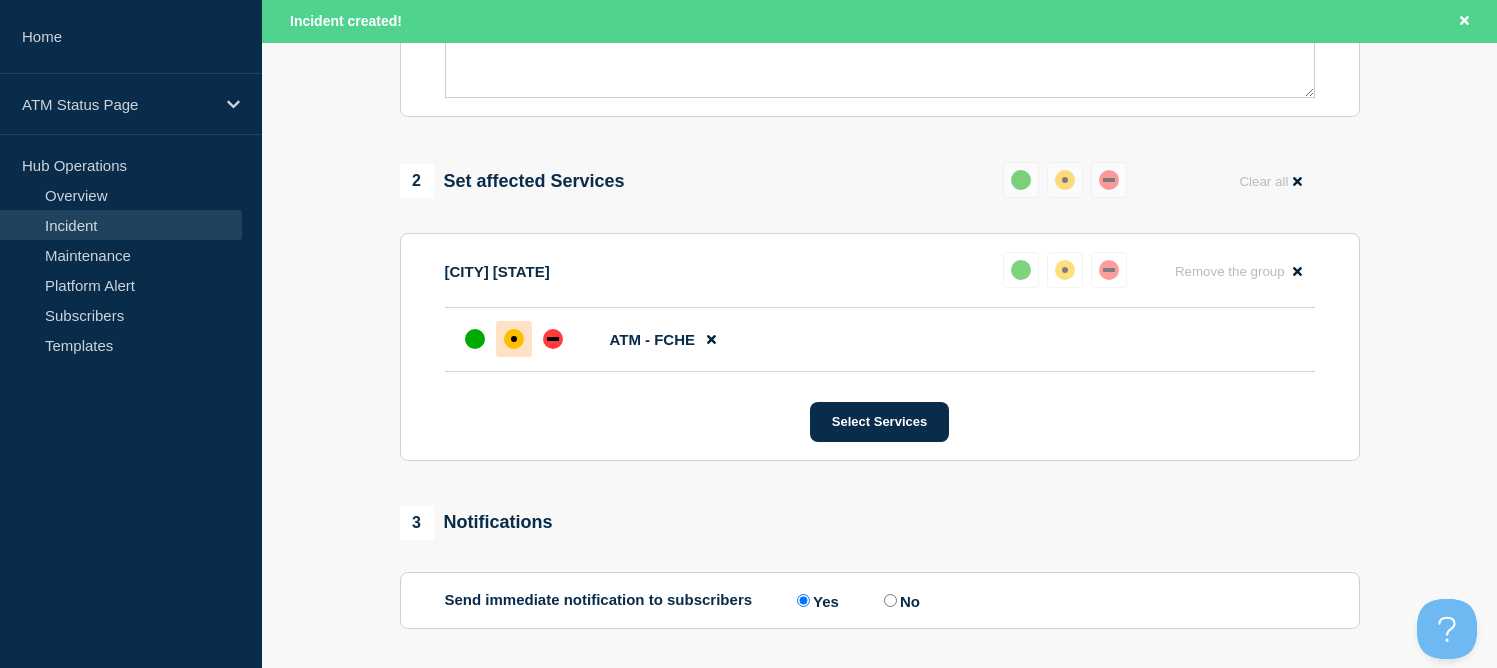 scroll, scrollTop: 881, scrollLeft: 0, axis: vertical 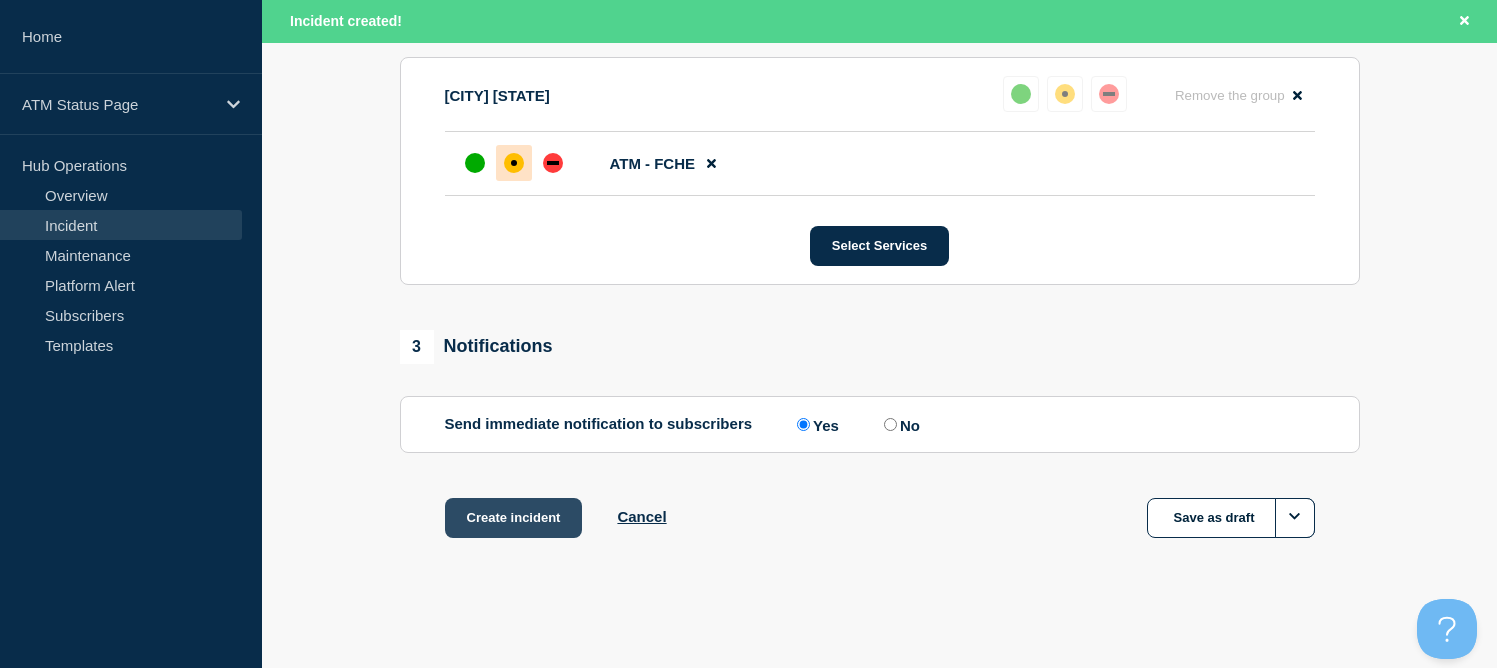 click on "Create incident" at bounding box center (514, 518) 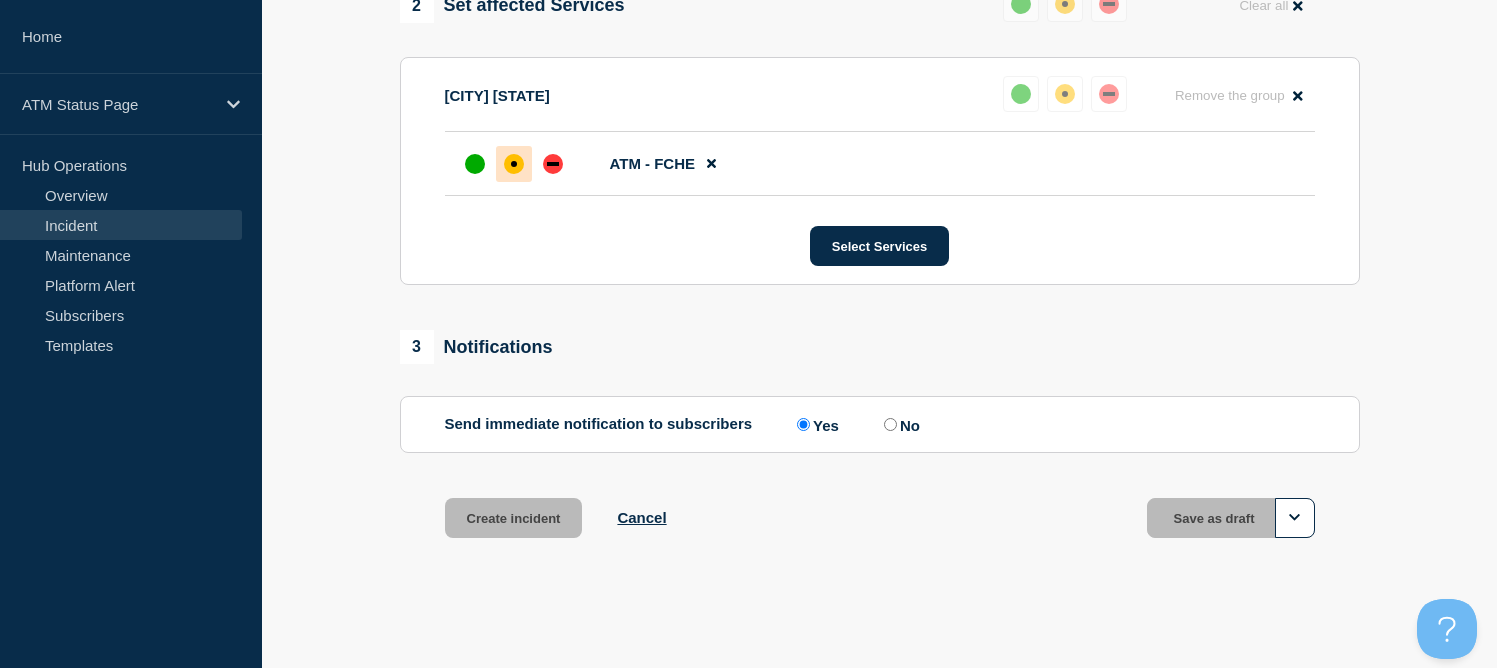 scroll, scrollTop: 838, scrollLeft: 0, axis: vertical 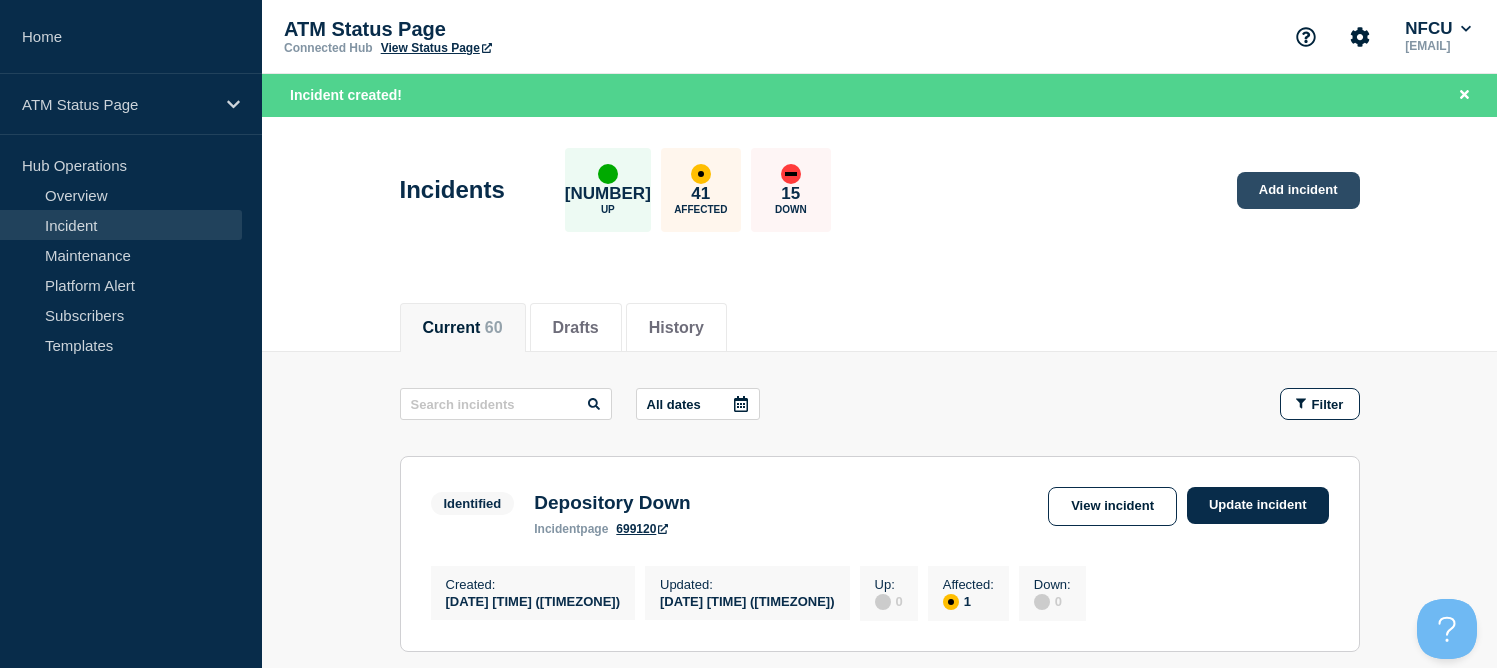 click on "Add incident" 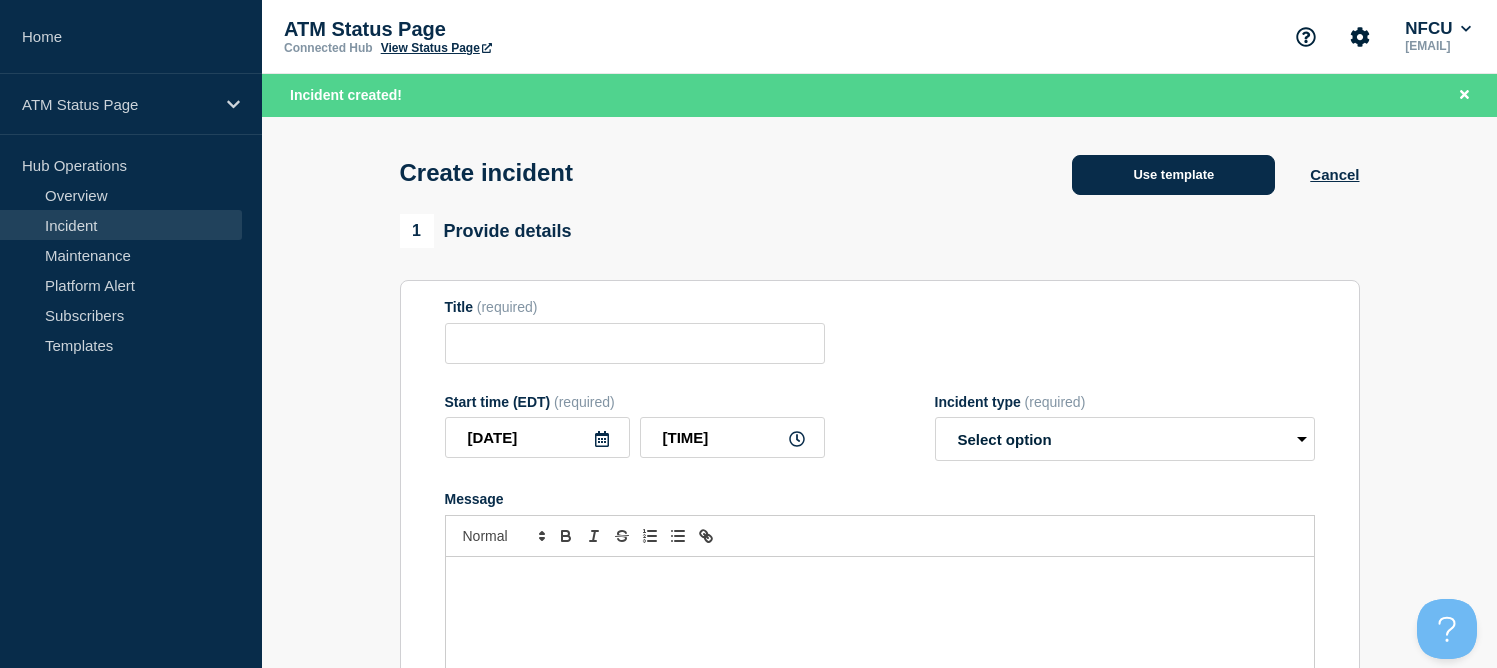 click on "Use template" at bounding box center (1173, 175) 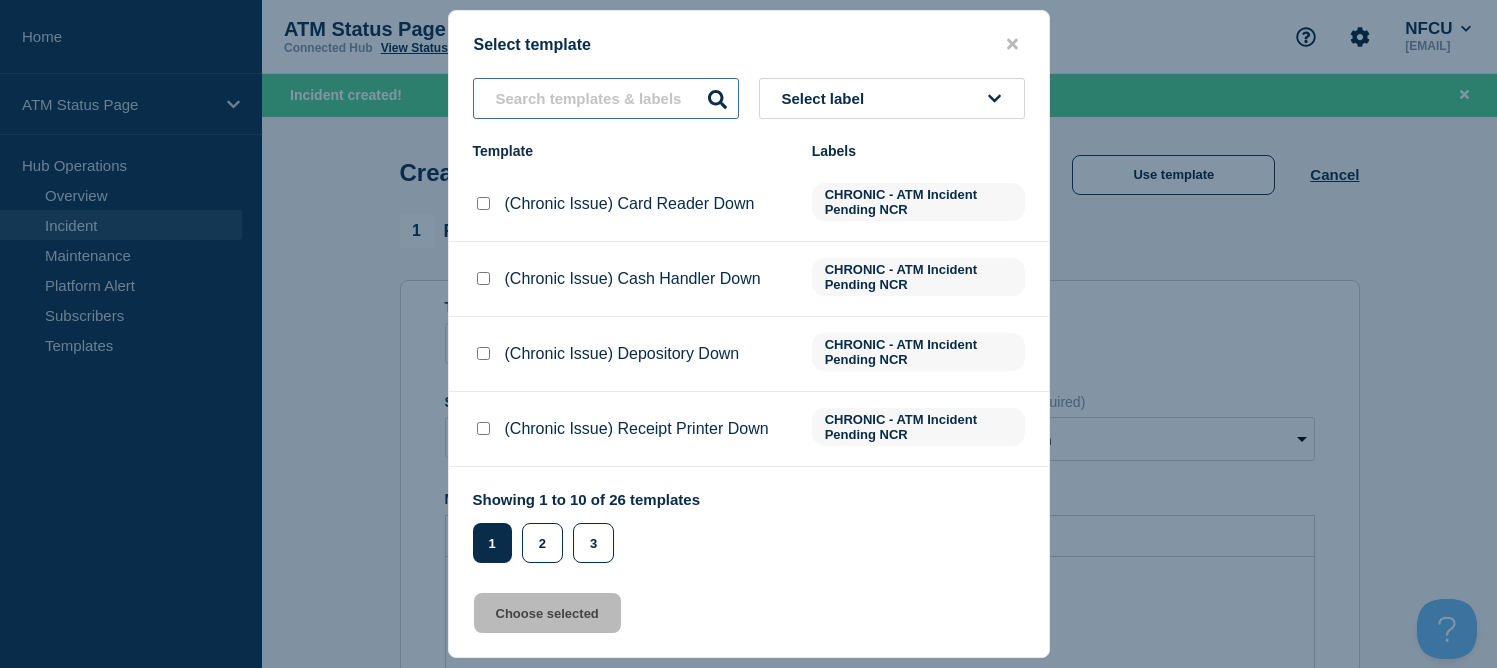 click at bounding box center (606, 98) 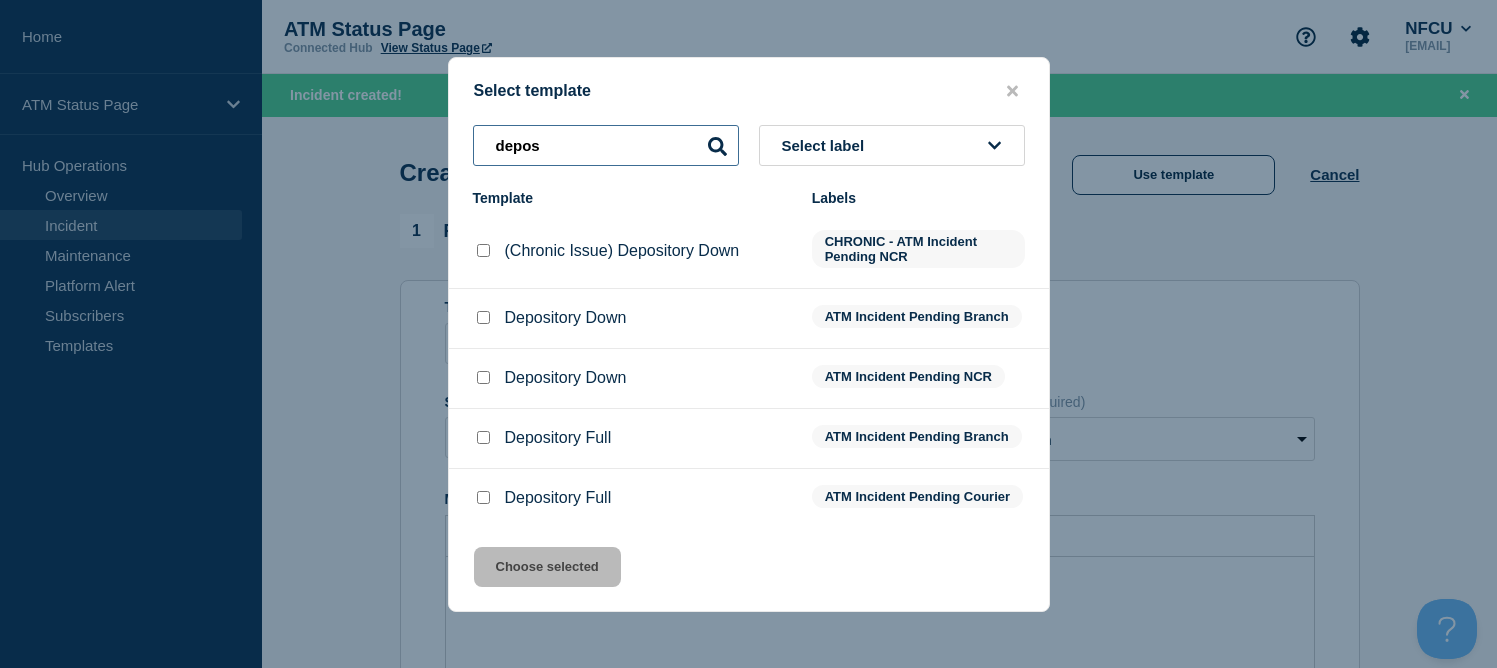 type on "depos" 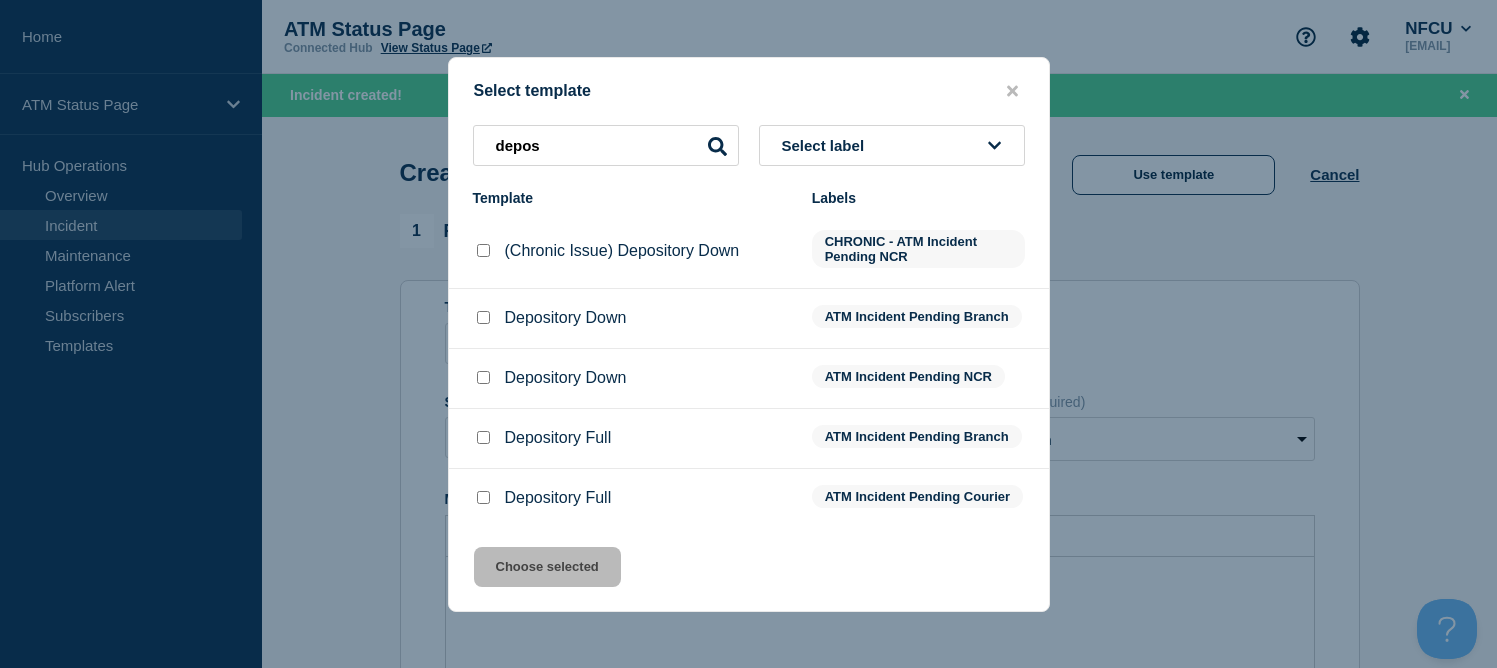 click at bounding box center (483, 317) 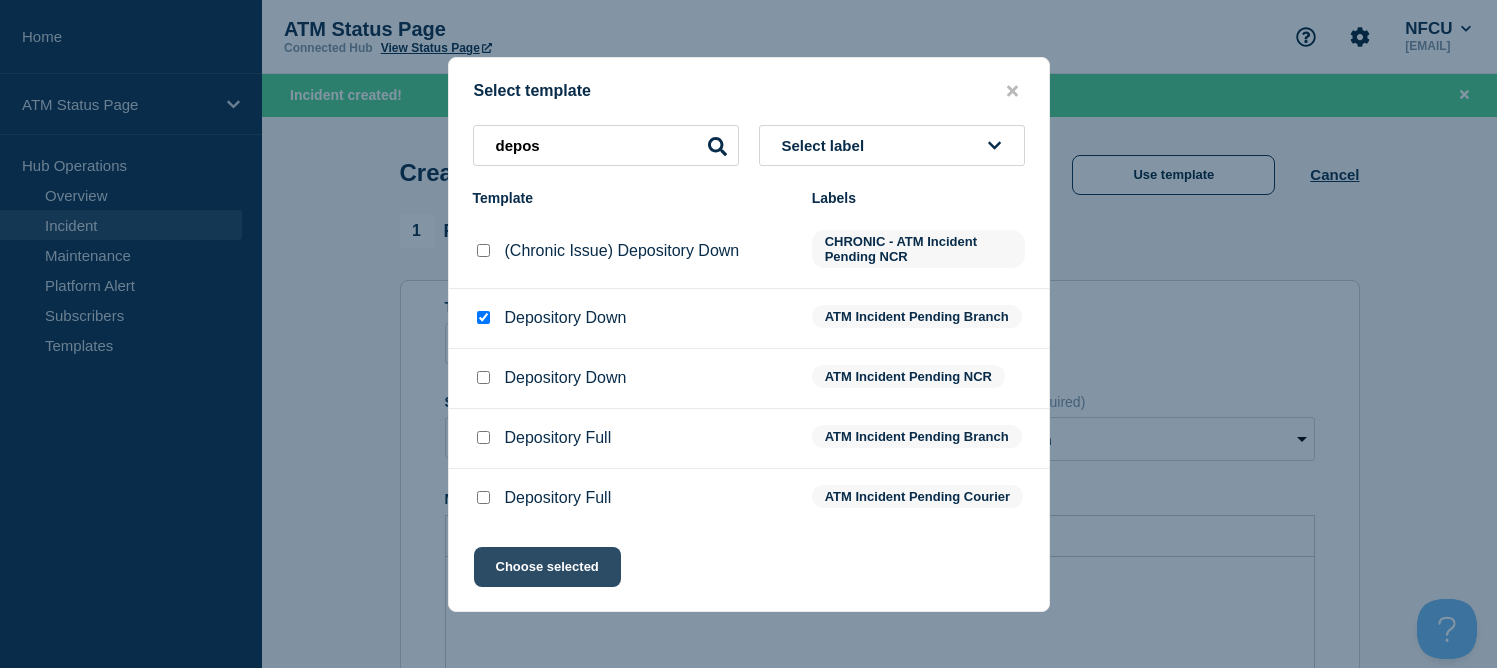 click on "Choose selected" 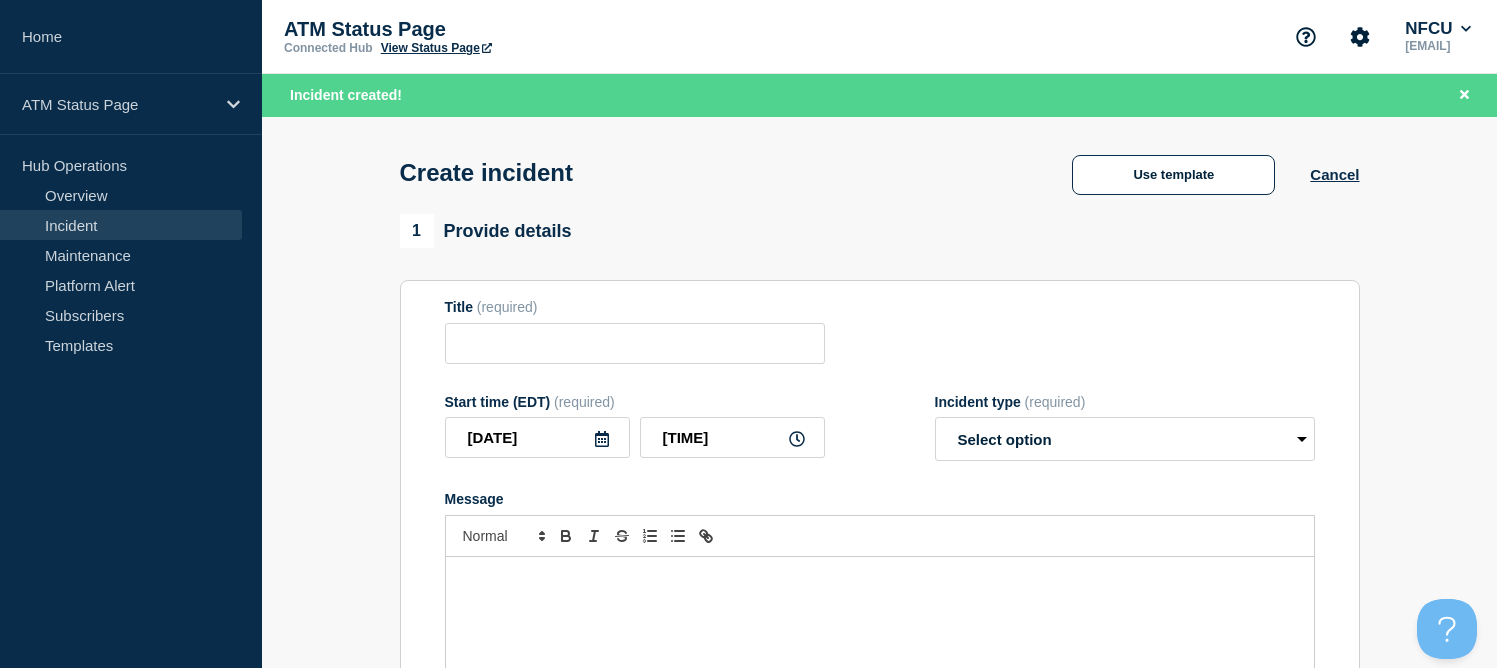 type on "Depository Down" 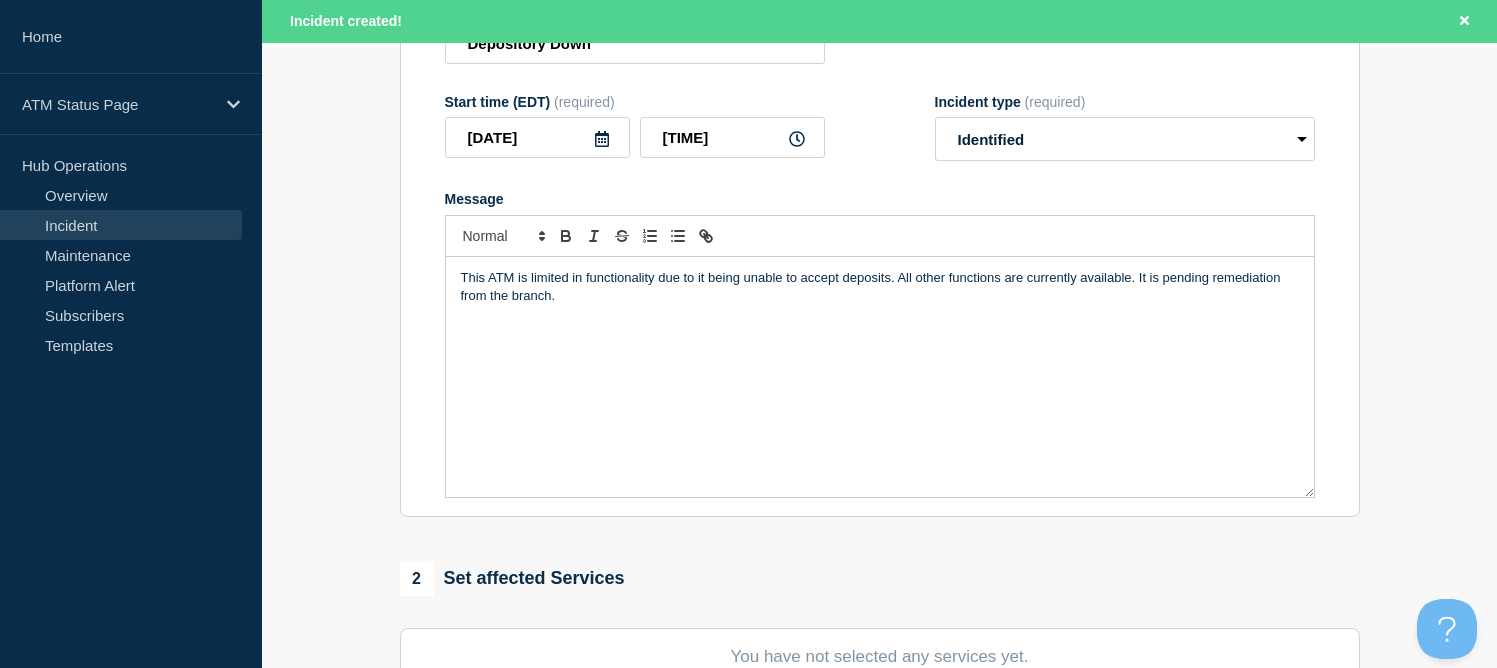 scroll, scrollTop: 600, scrollLeft: 0, axis: vertical 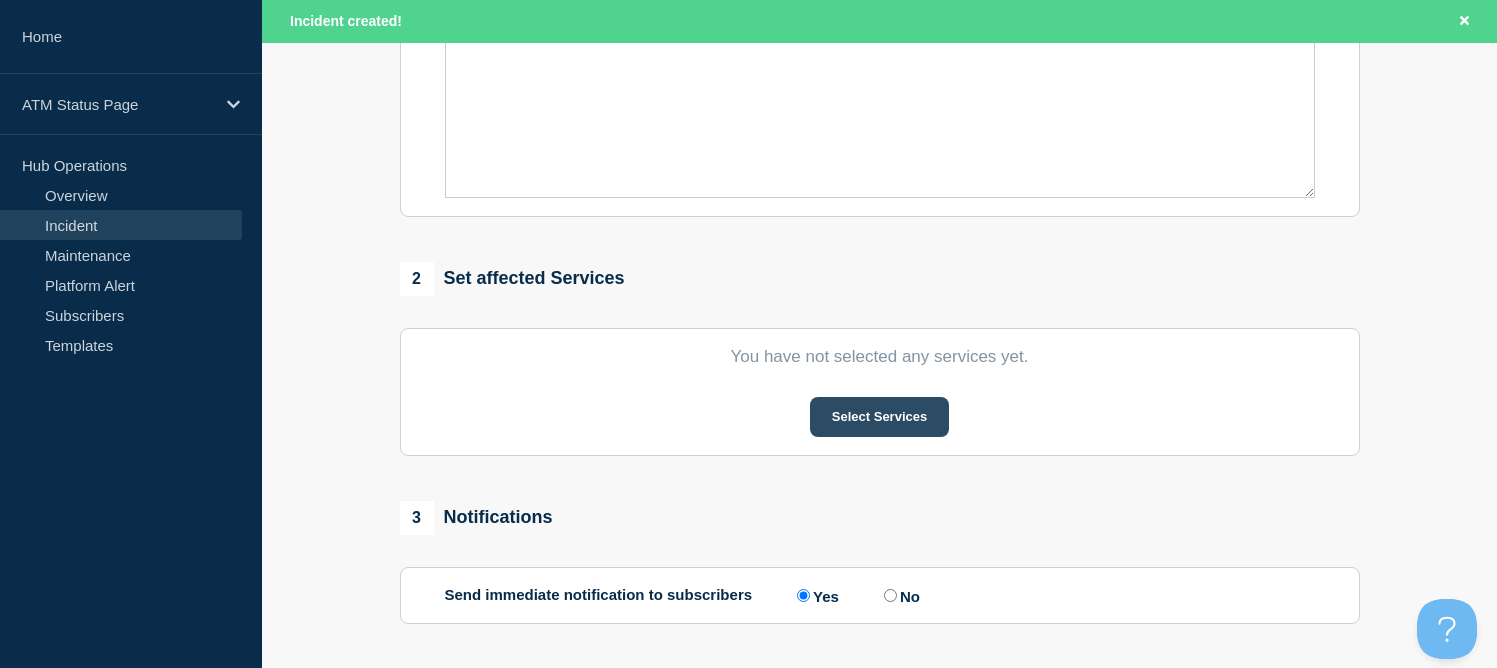 click on "Select Services" at bounding box center [879, 417] 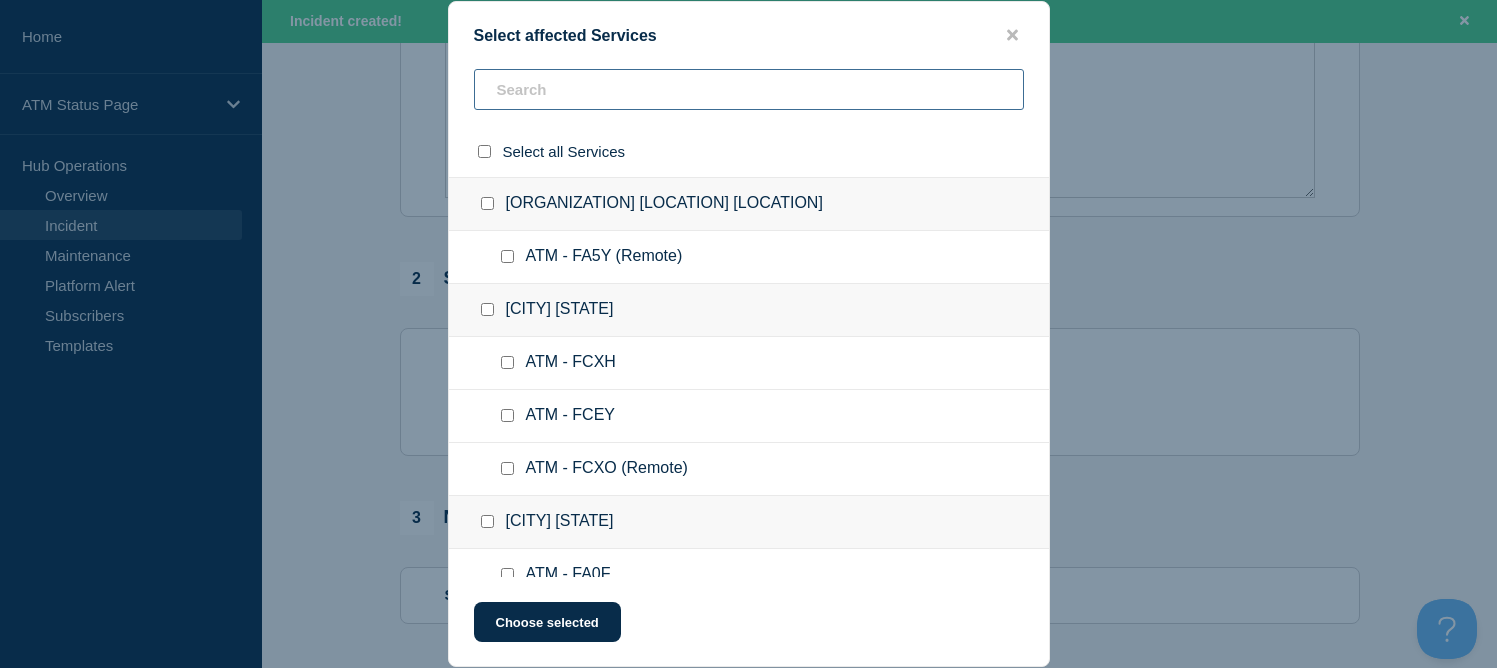 click at bounding box center [749, 89] 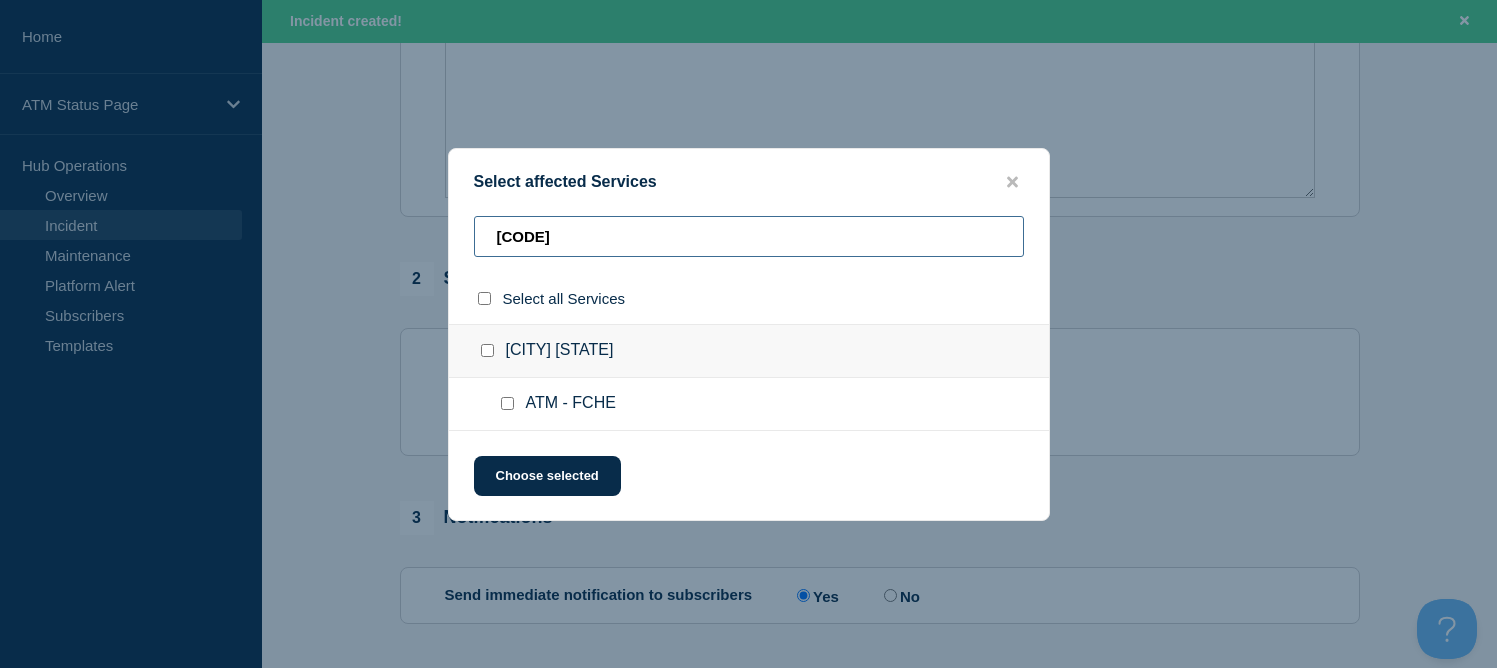 type on "[CODE]" 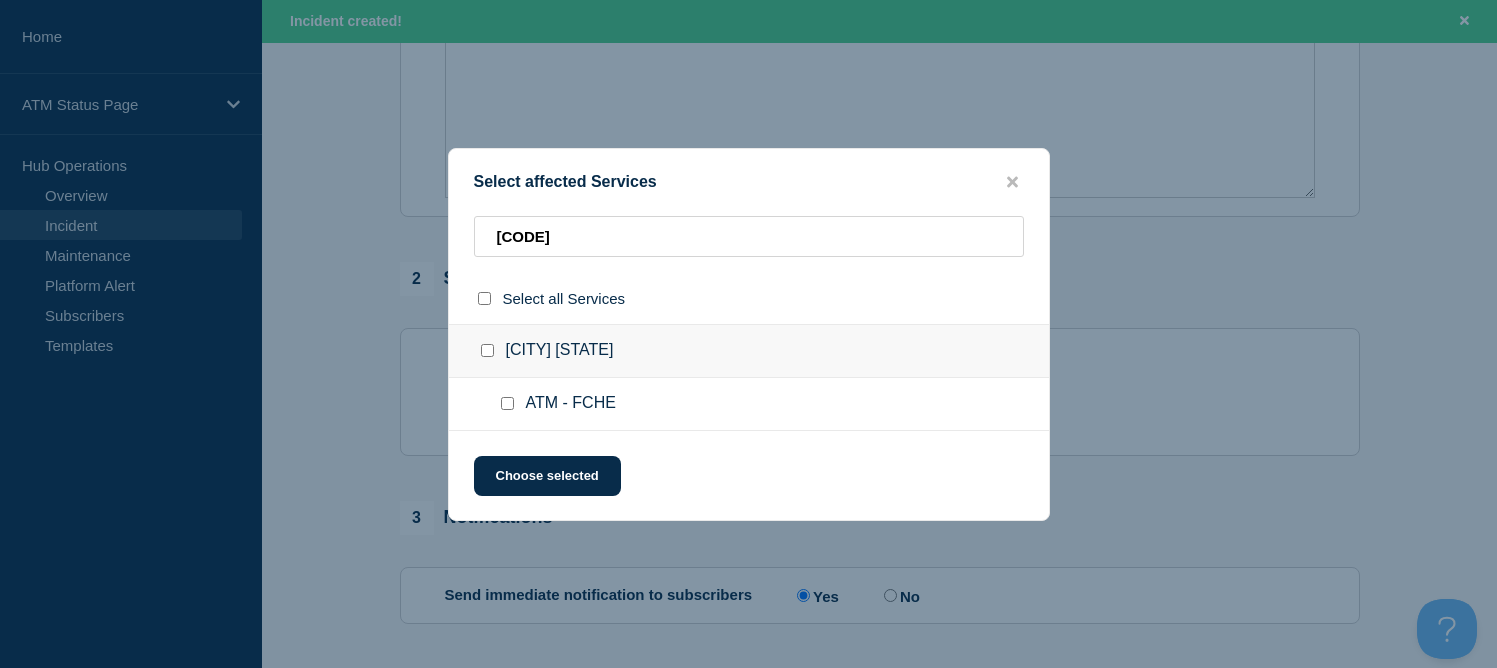 click at bounding box center [487, 350] 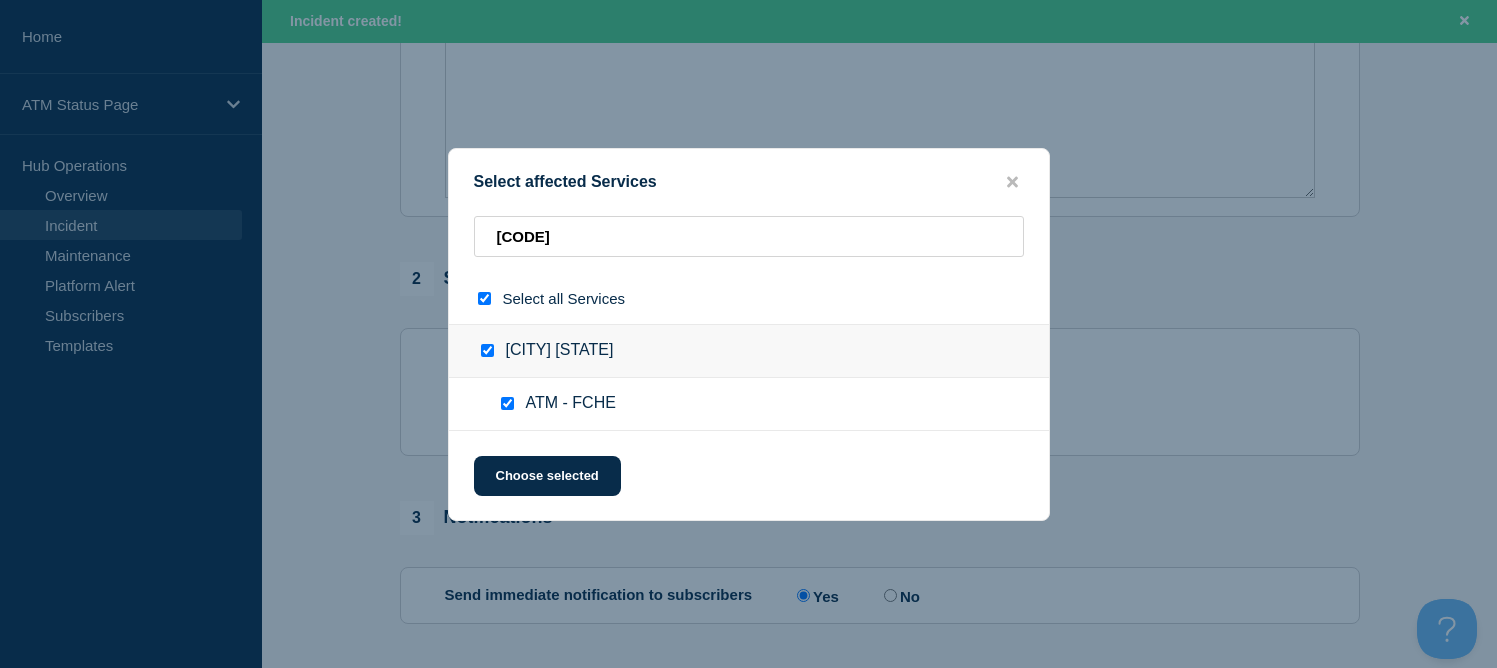 checkbox on "true" 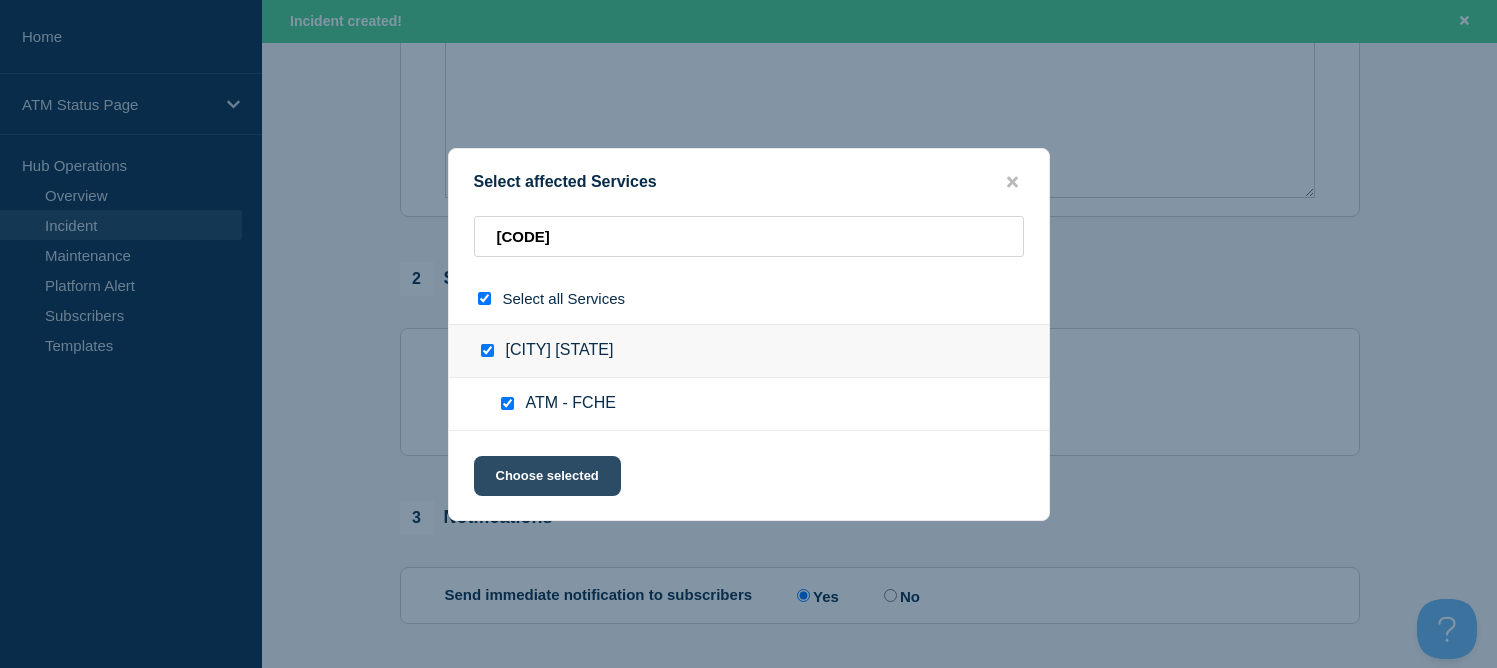 click on "Choose selected" 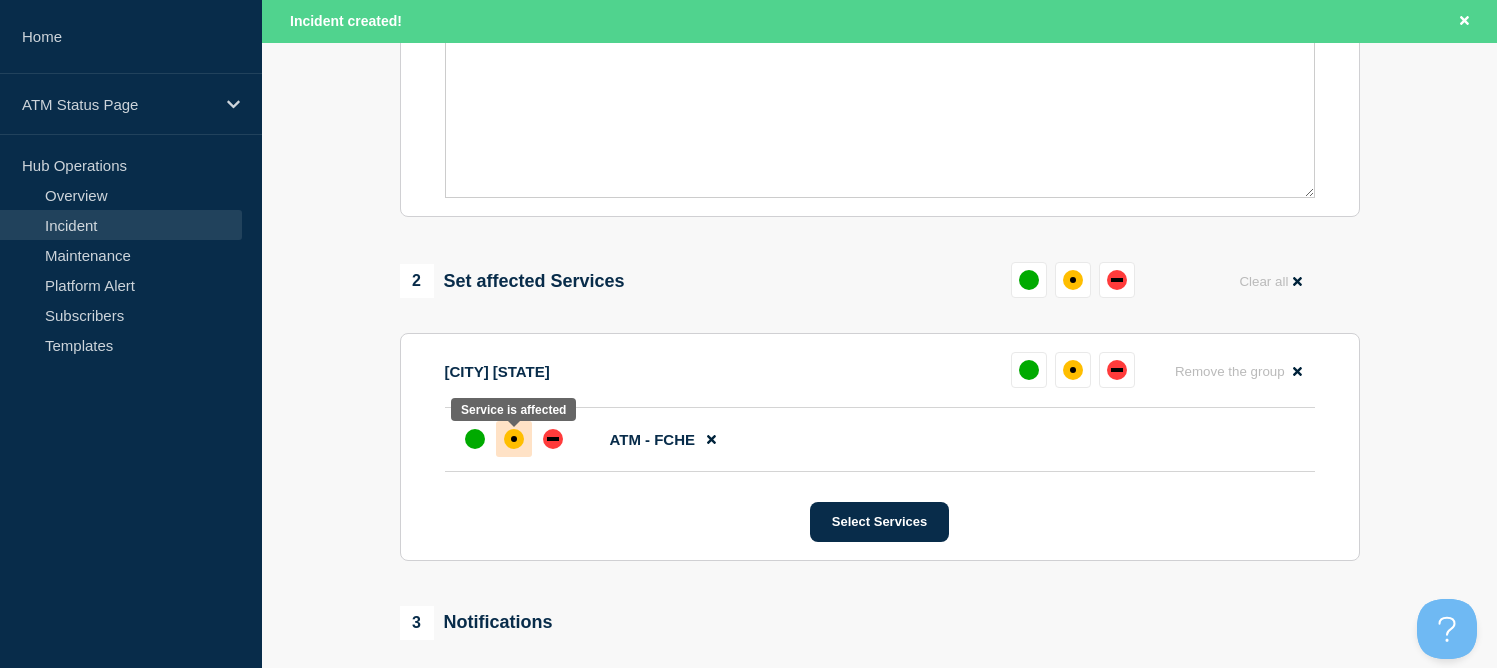 click at bounding box center (514, 439) 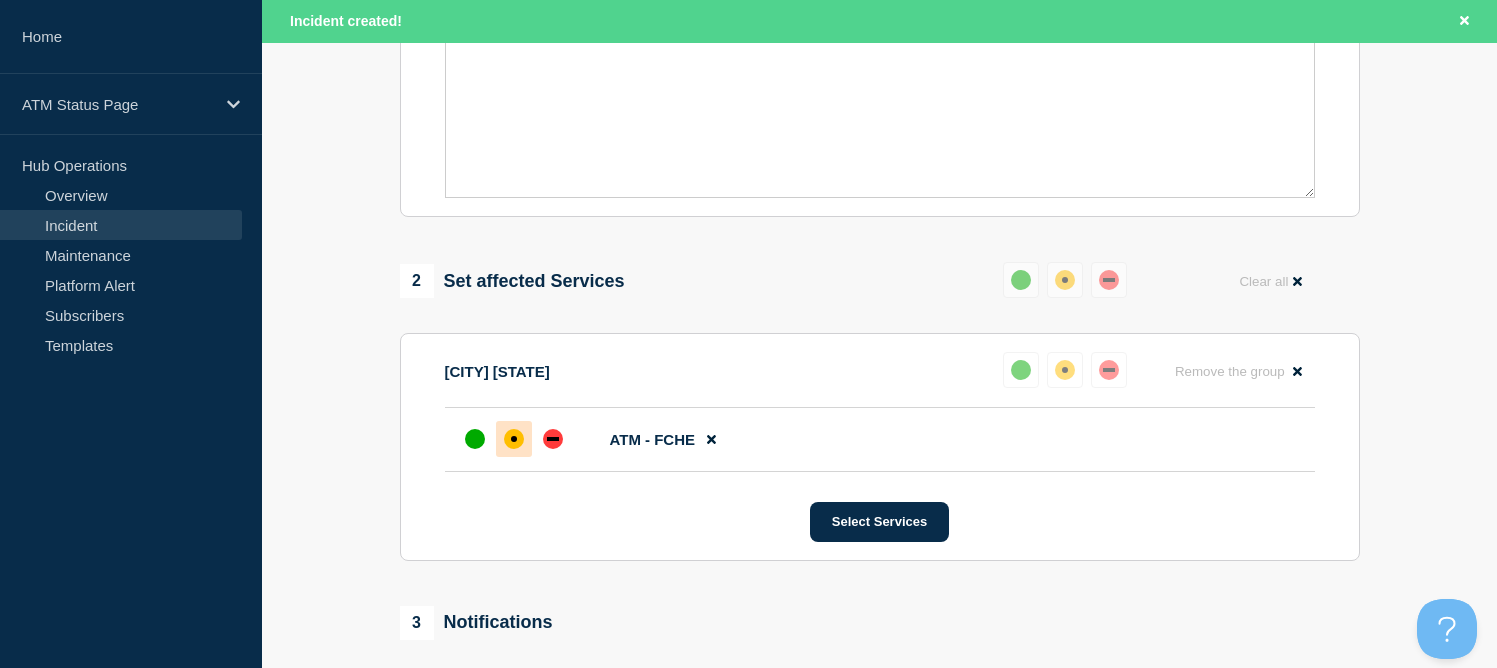 scroll, scrollTop: 881, scrollLeft: 0, axis: vertical 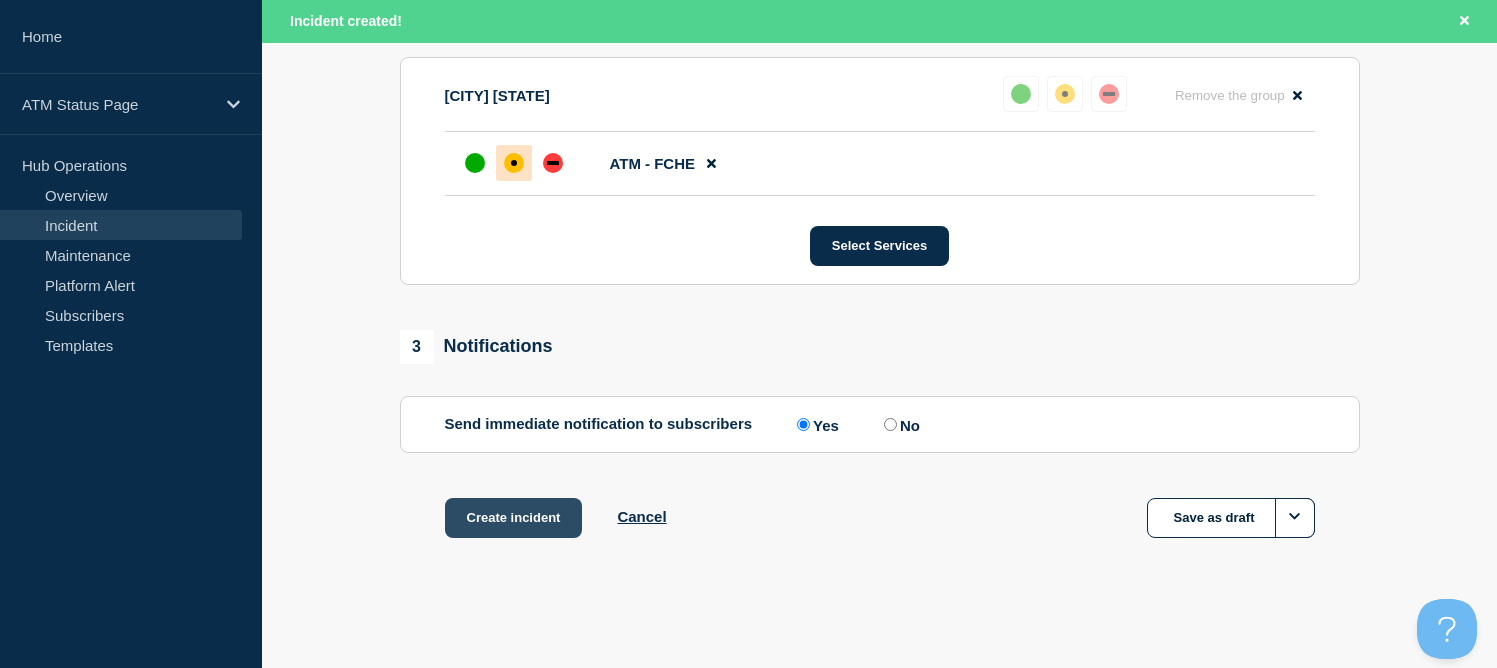 click on "Create incident" at bounding box center [514, 518] 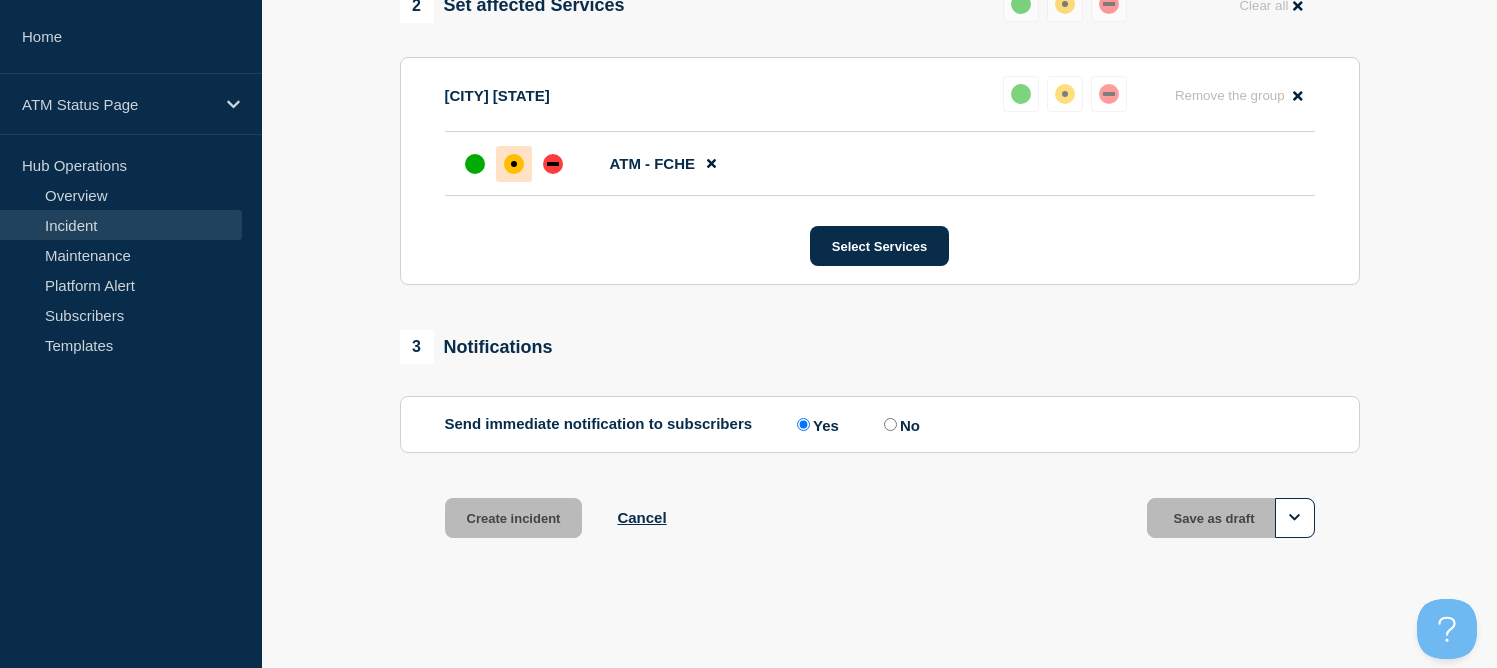 scroll, scrollTop: 838, scrollLeft: 0, axis: vertical 